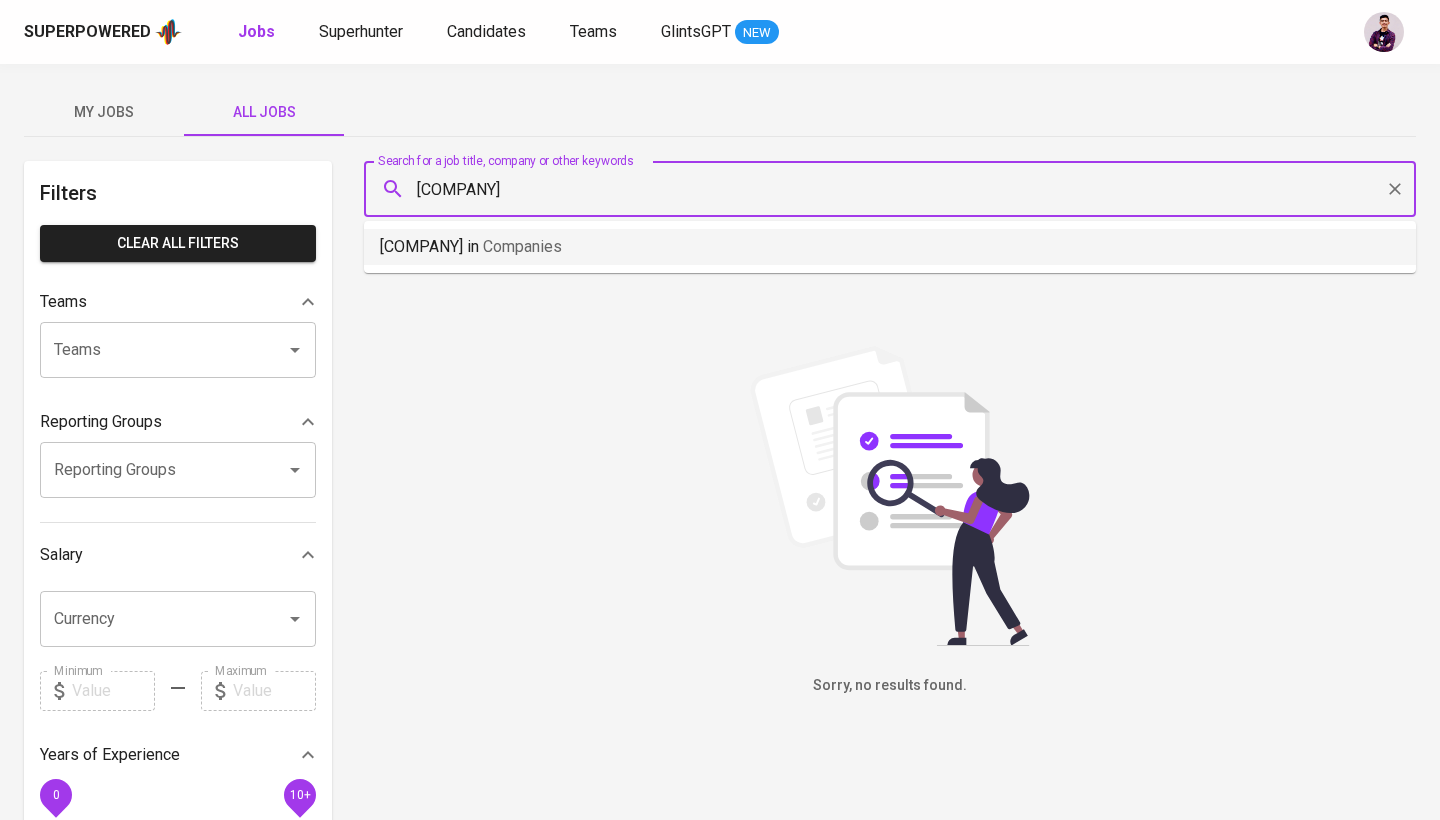 scroll, scrollTop: 0, scrollLeft: 0, axis: both 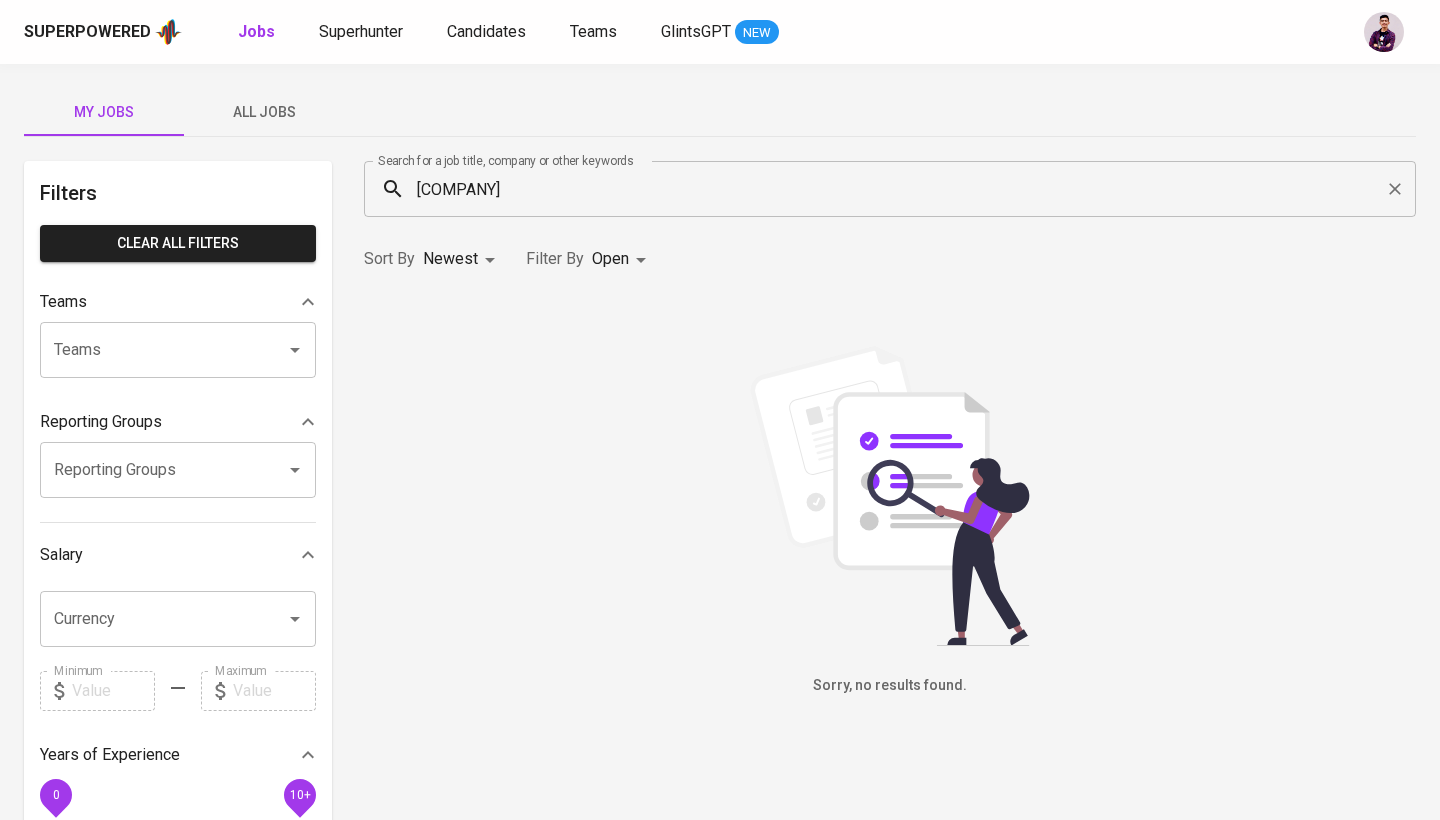 click on "My Jobs" at bounding box center (104, 112) 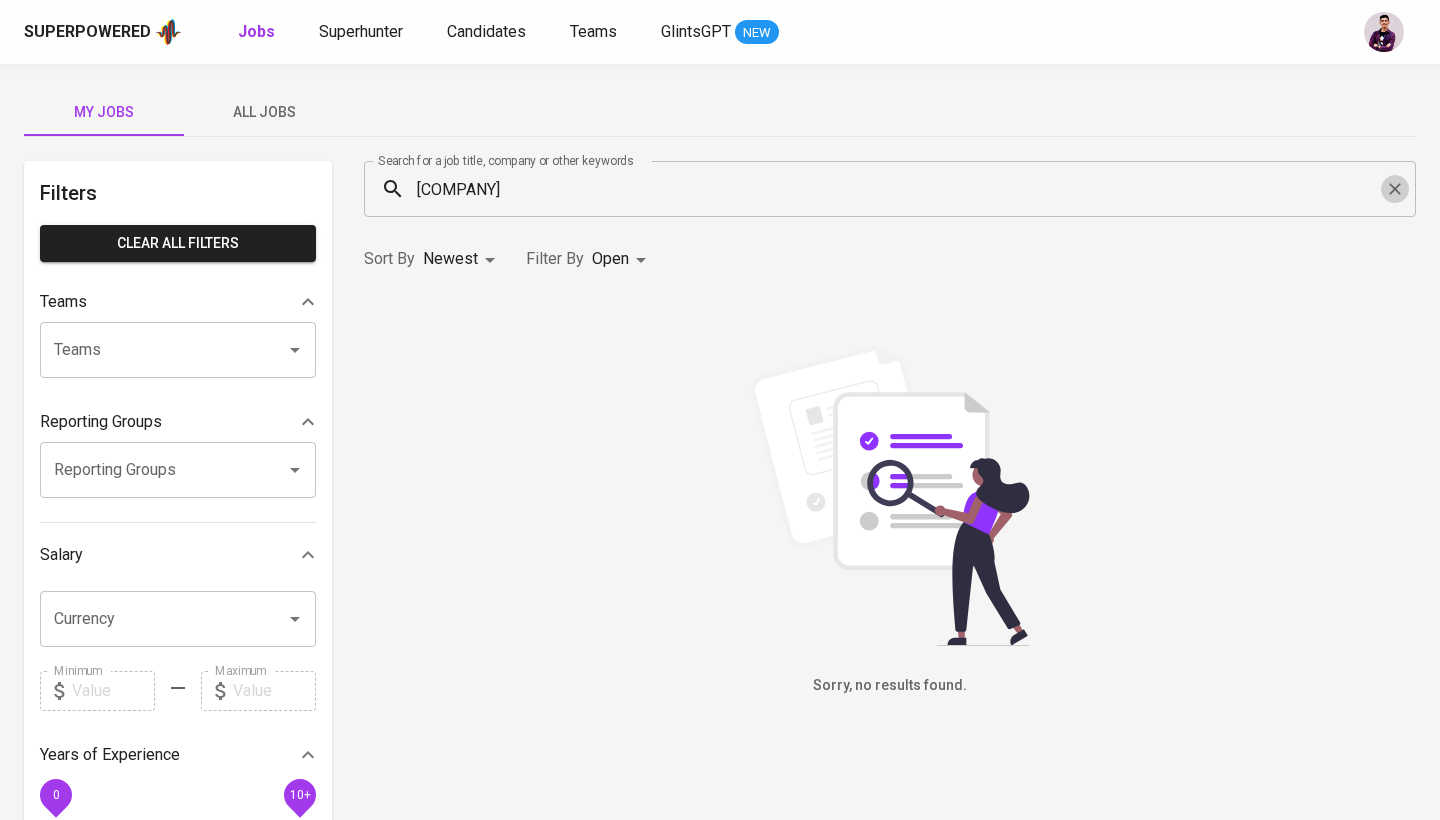 click 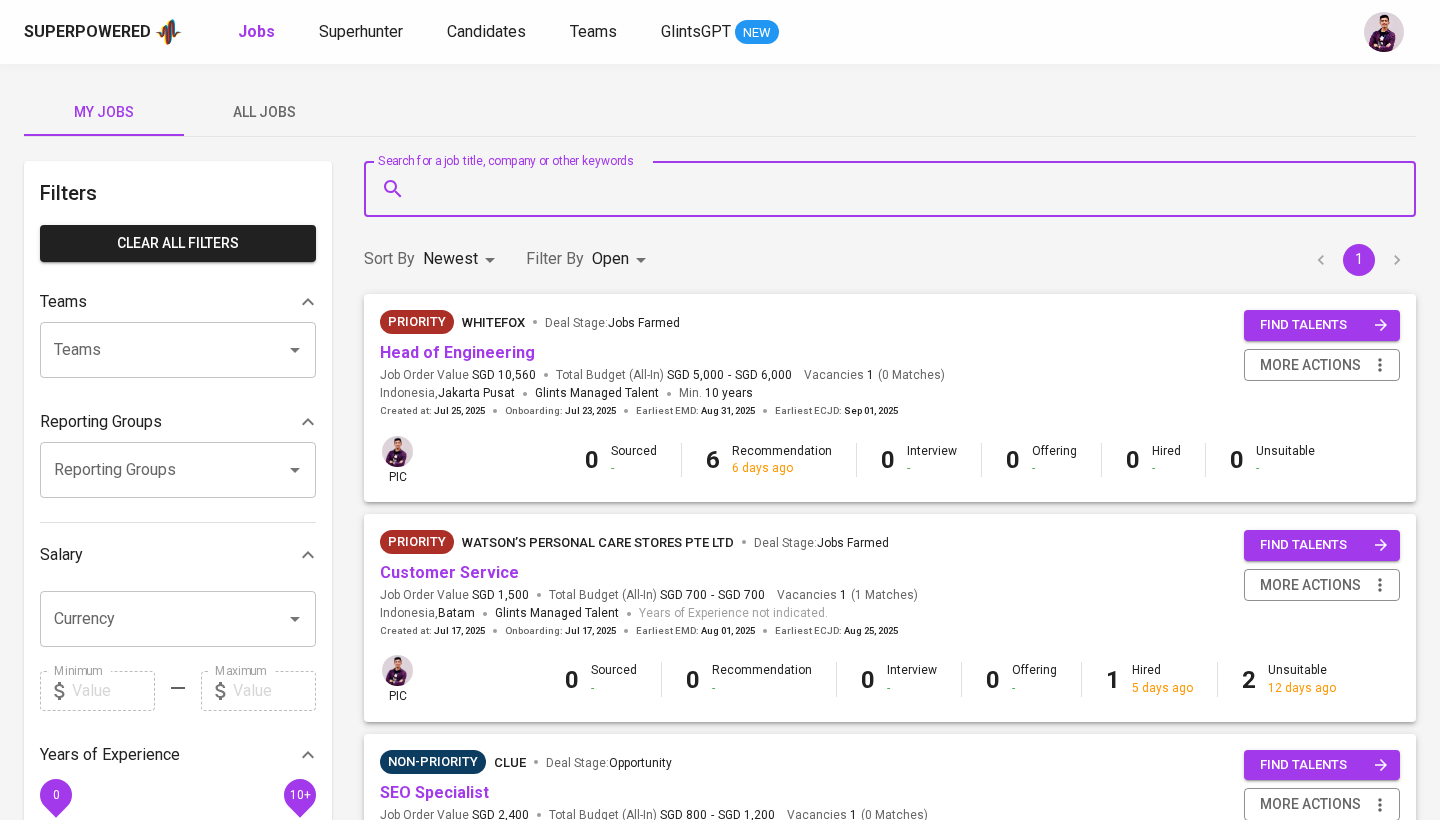 scroll, scrollTop: 0, scrollLeft: 0, axis: both 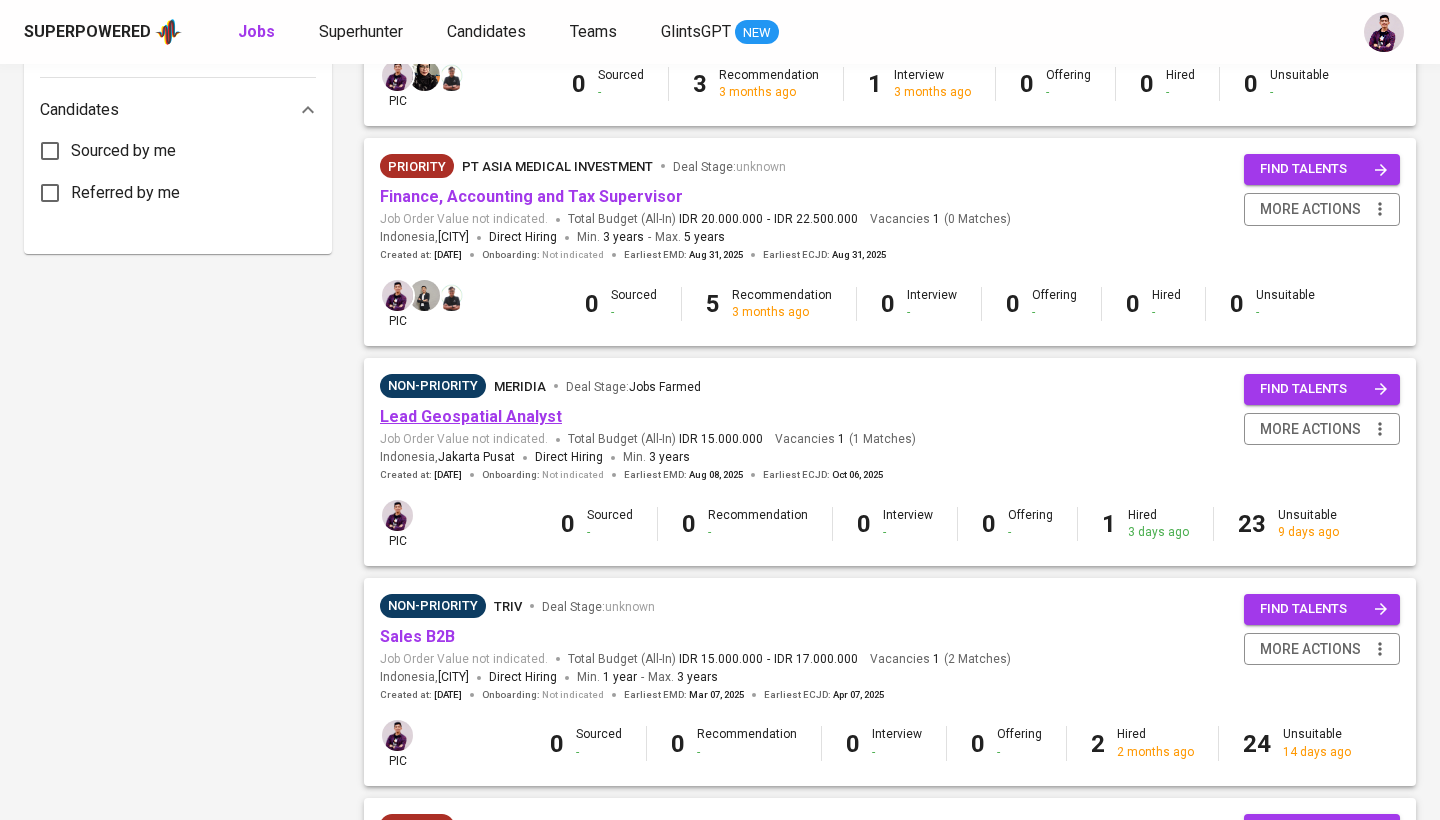 click on "Lead Geospatial Analyst" at bounding box center (471, 416) 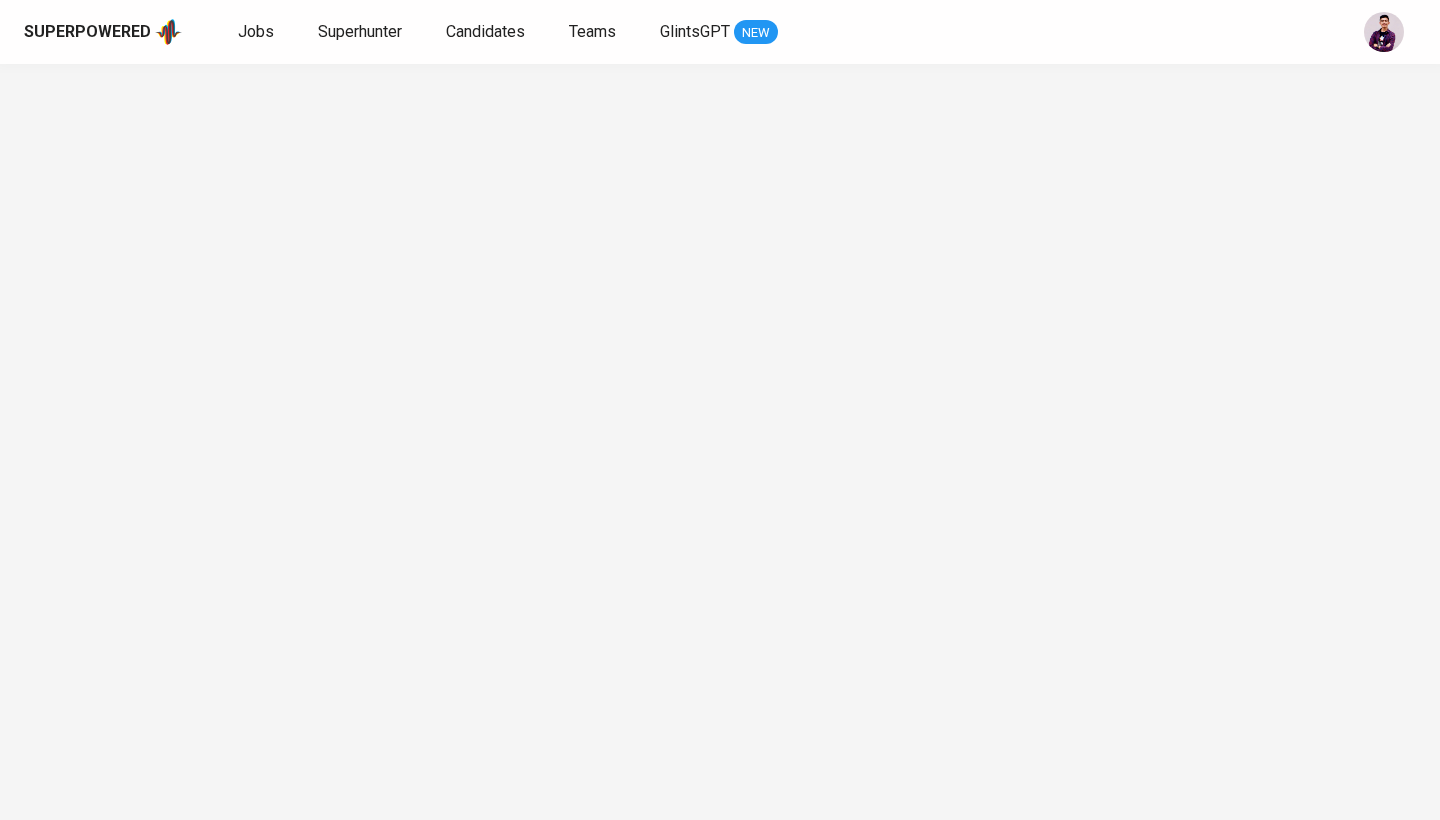 scroll, scrollTop: 0, scrollLeft: 0, axis: both 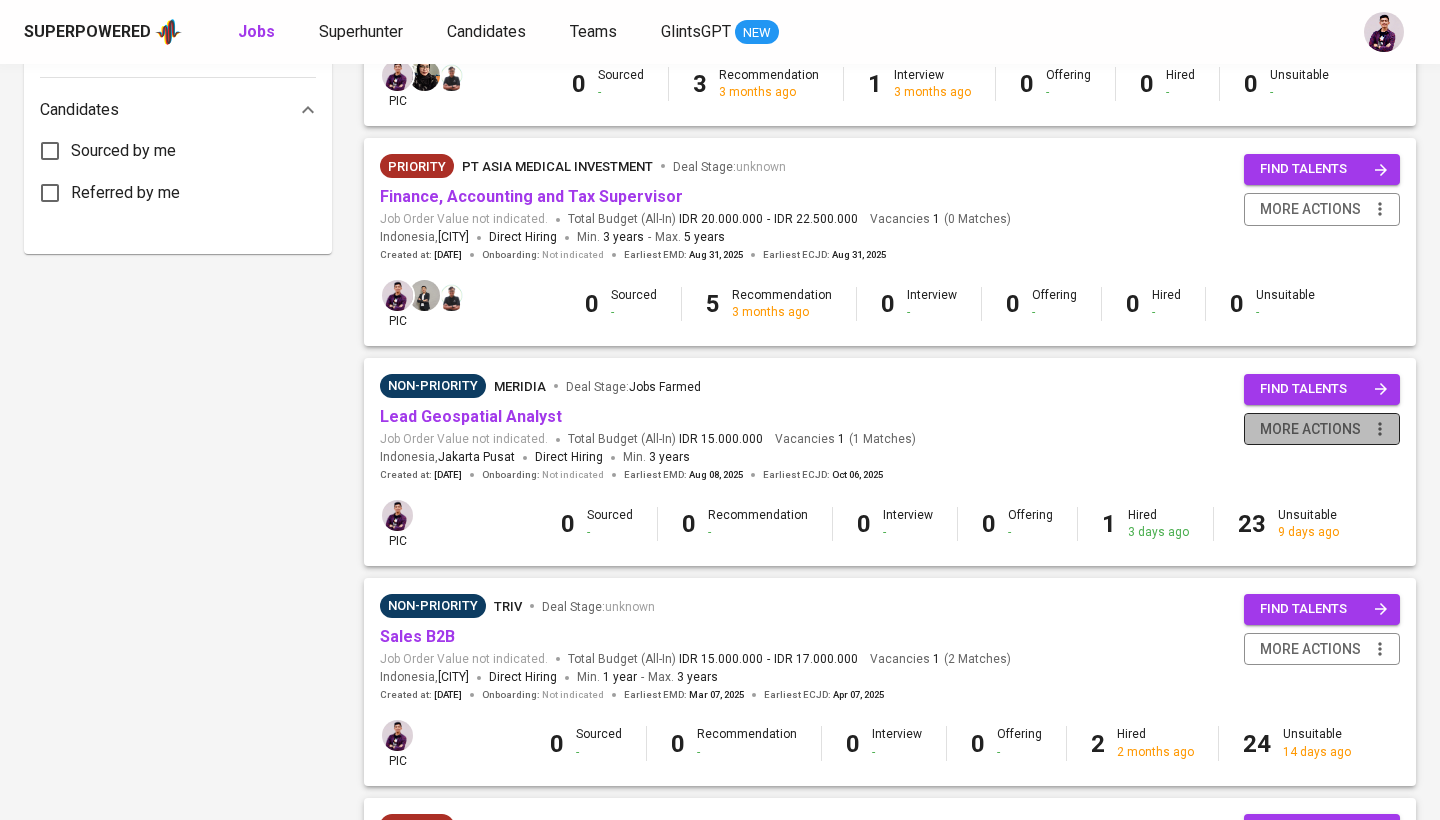 click on "more actions" at bounding box center [1310, 429] 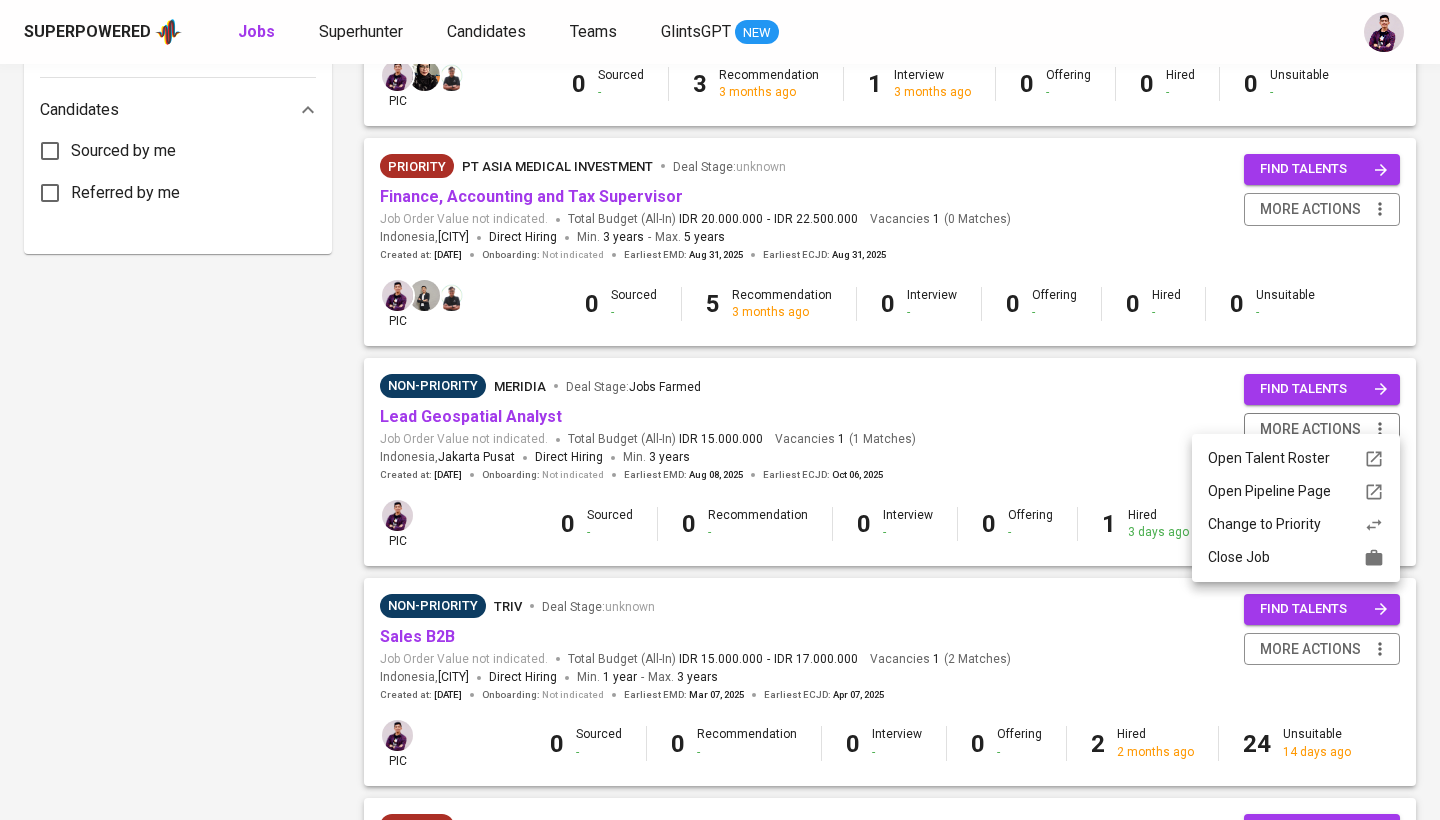 click on "Close Job" at bounding box center [1296, 557] 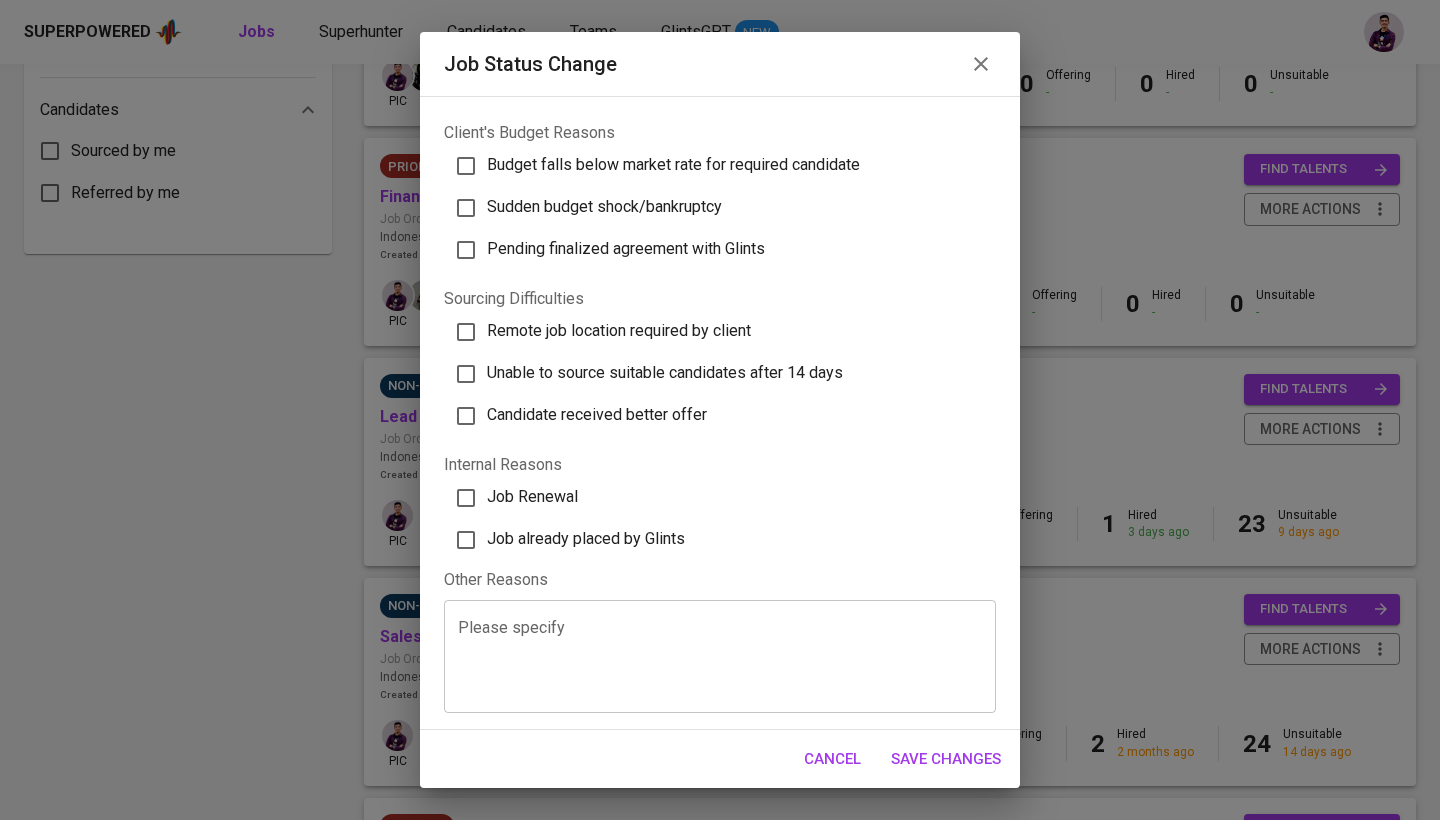 scroll, scrollTop: 505, scrollLeft: 0, axis: vertical 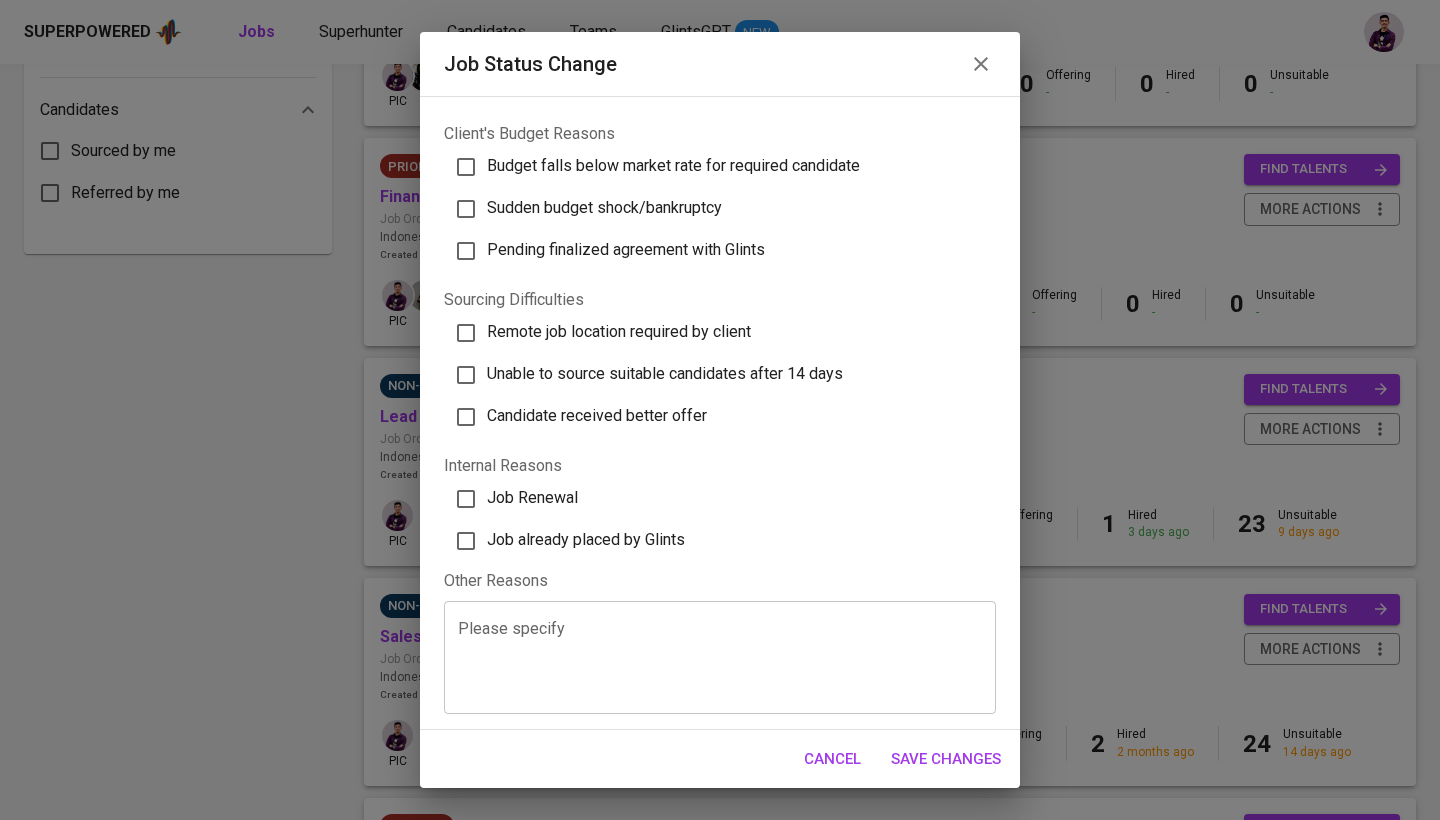 click on "Job already placed by Glints" at bounding box center [710, 541] 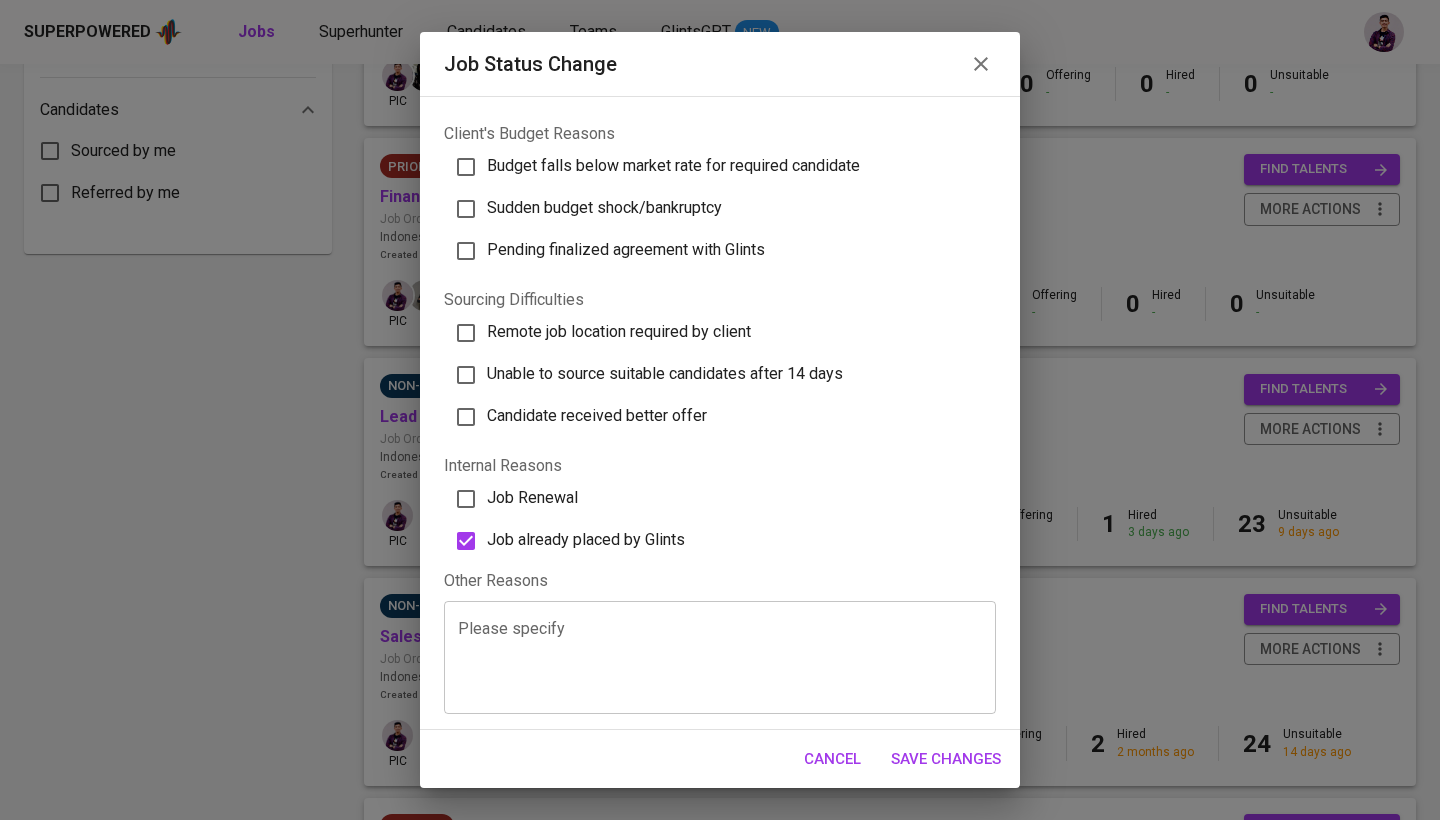 click on "Save Changes" at bounding box center [946, 759] 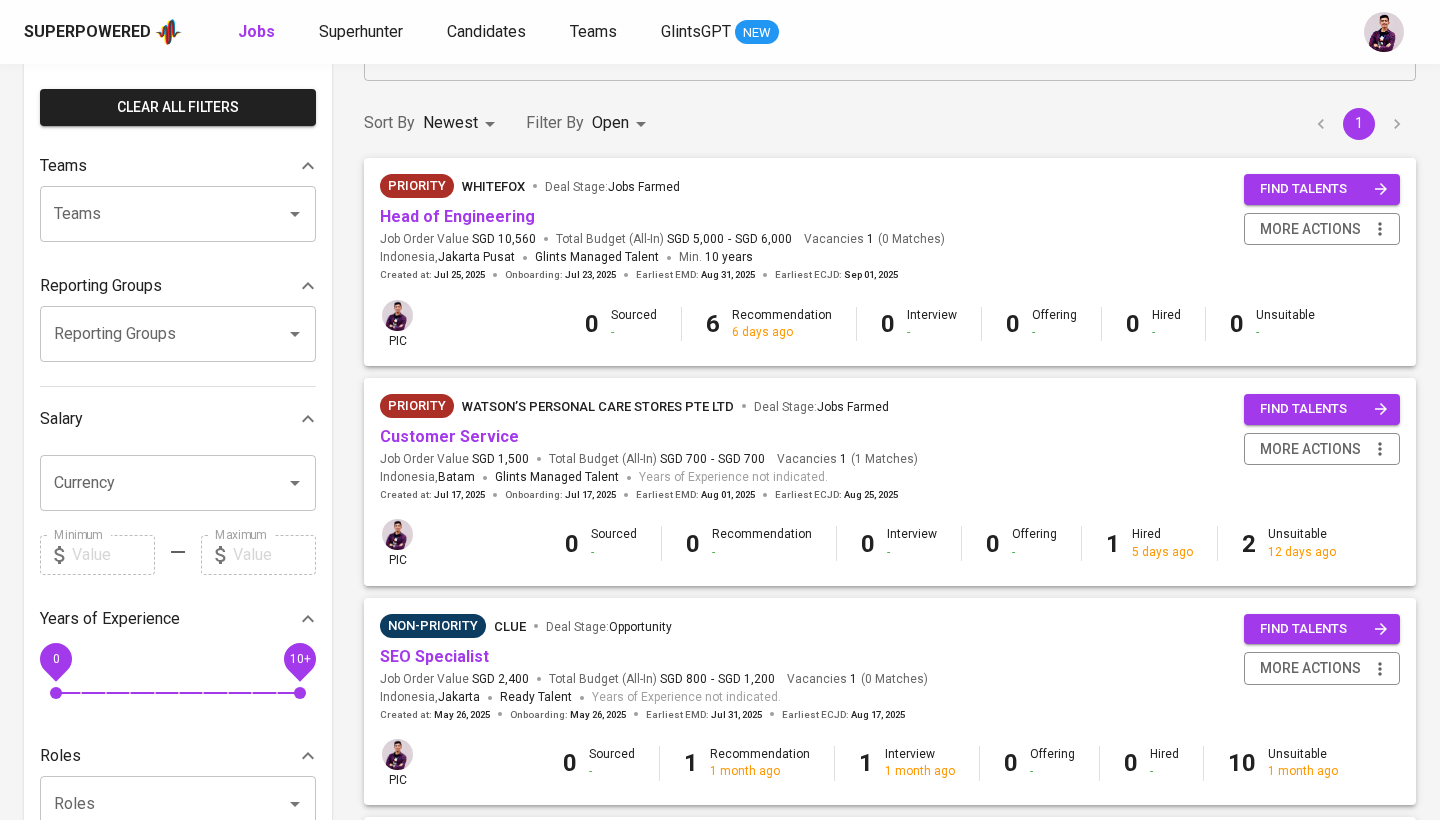 scroll, scrollTop: 222, scrollLeft: 0, axis: vertical 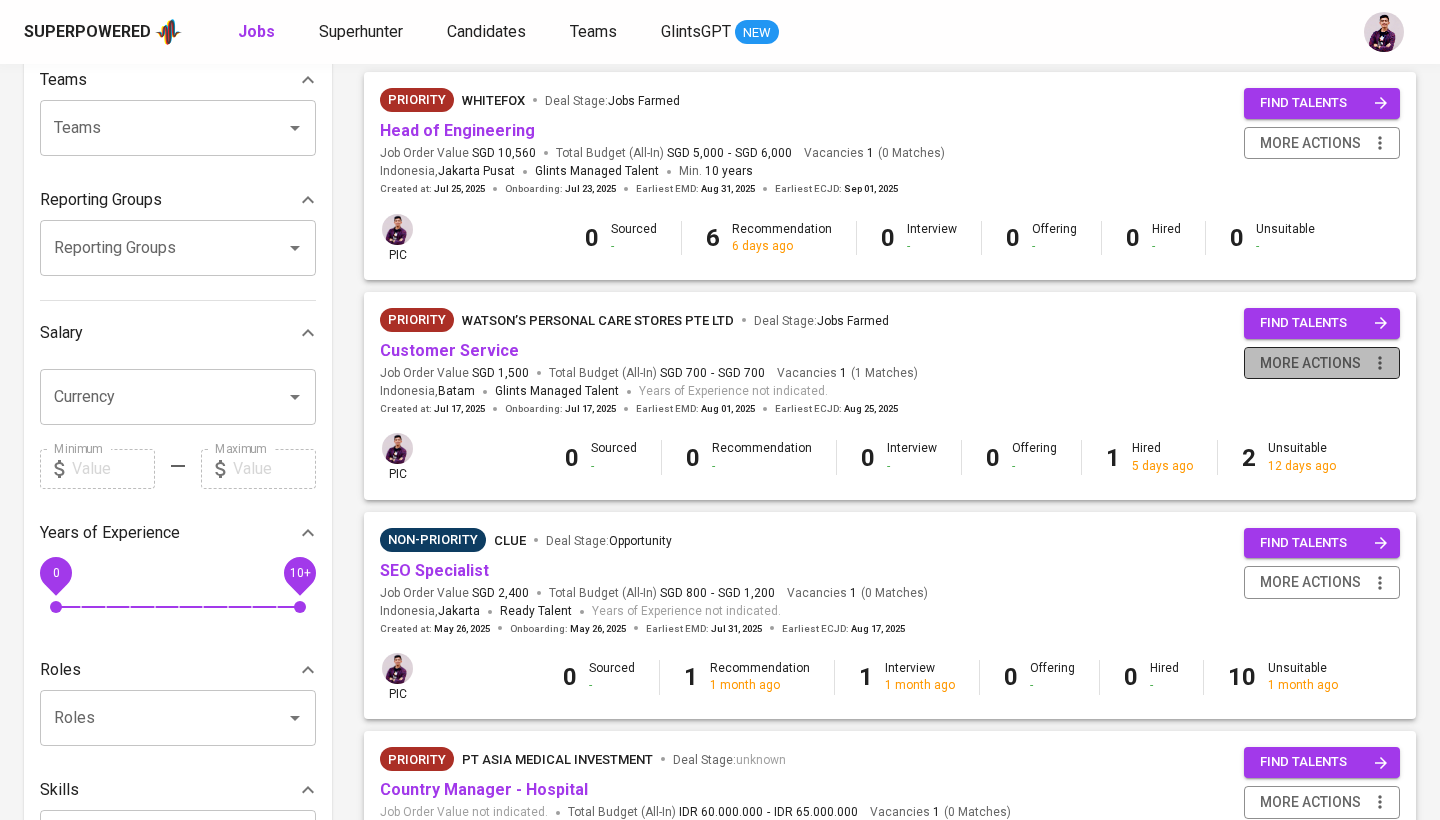click on "more actions" at bounding box center (1322, 363) 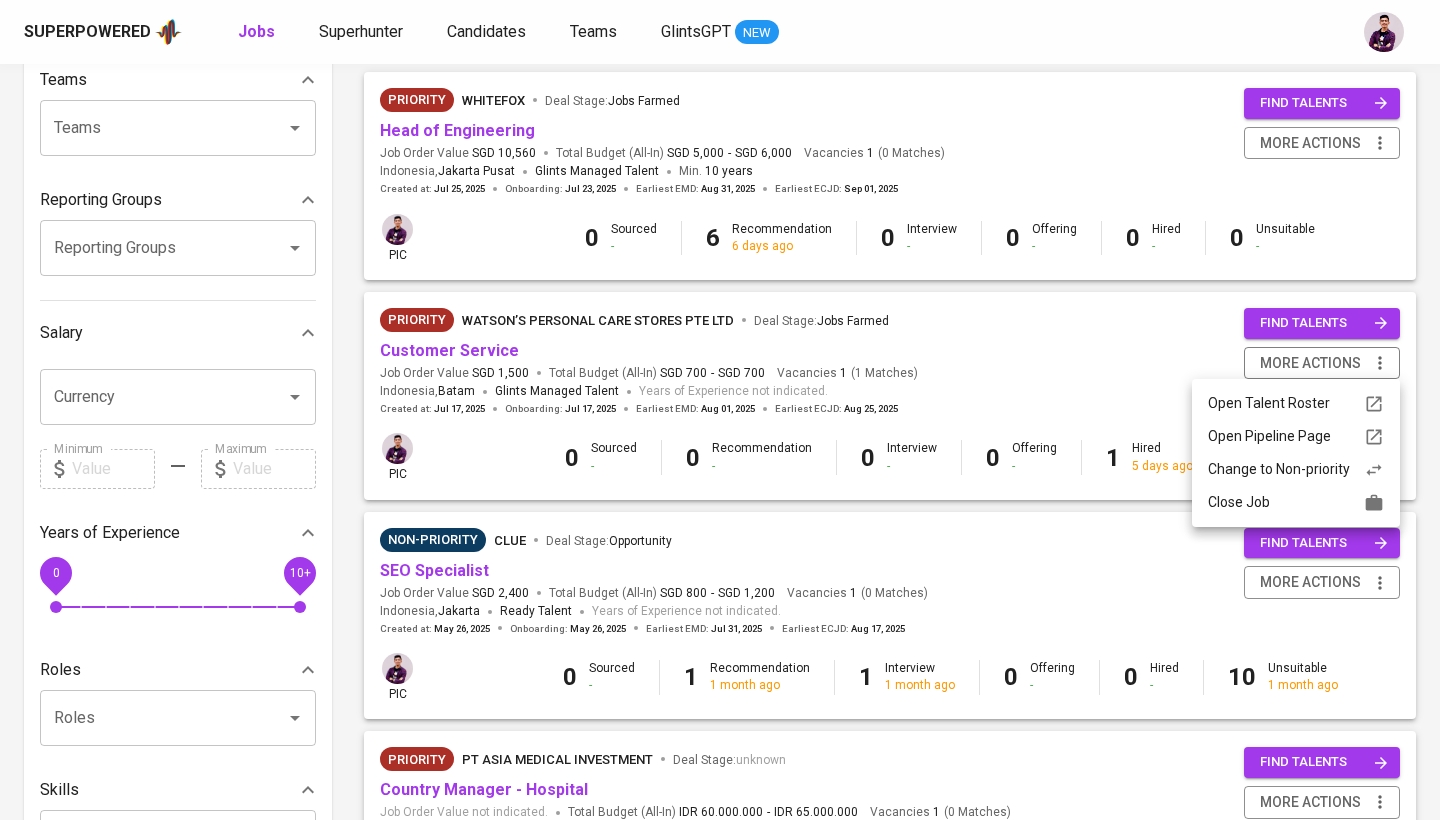 click on "Close Job" at bounding box center (1296, 502) 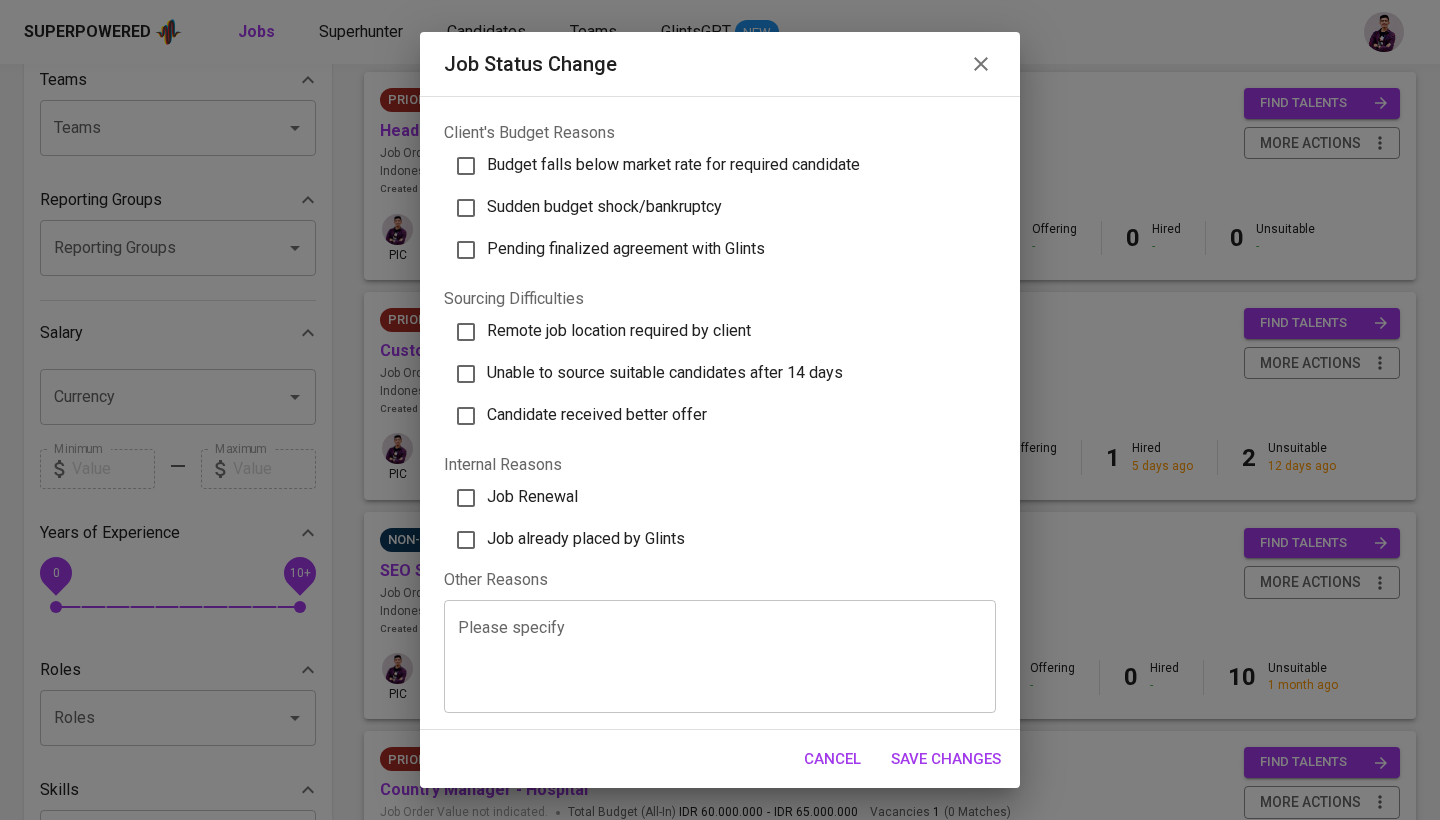 click on "Job already placed by Glints" at bounding box center [586, 538] 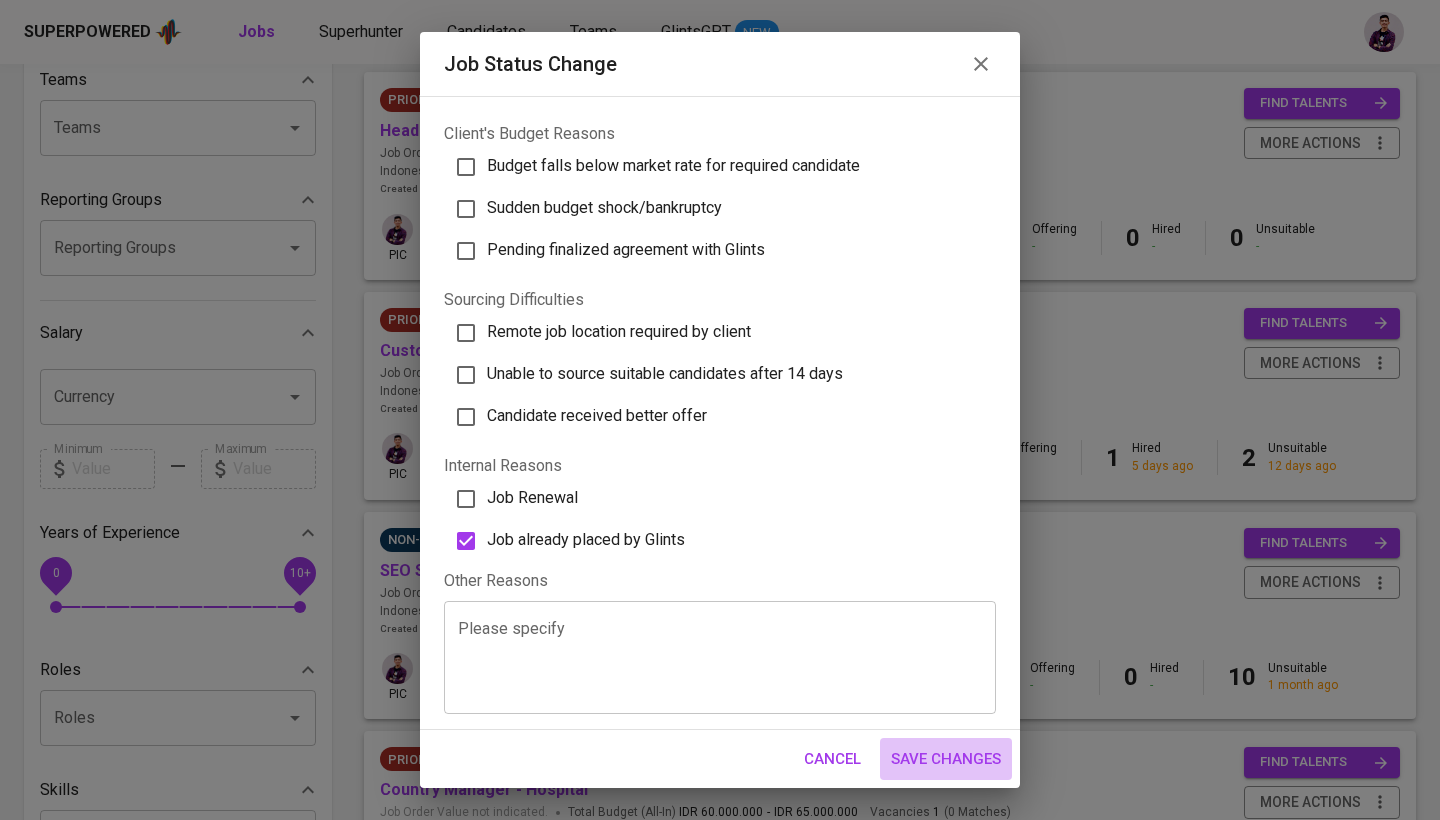click on "Save Changes" at bounding box center [946, 759] 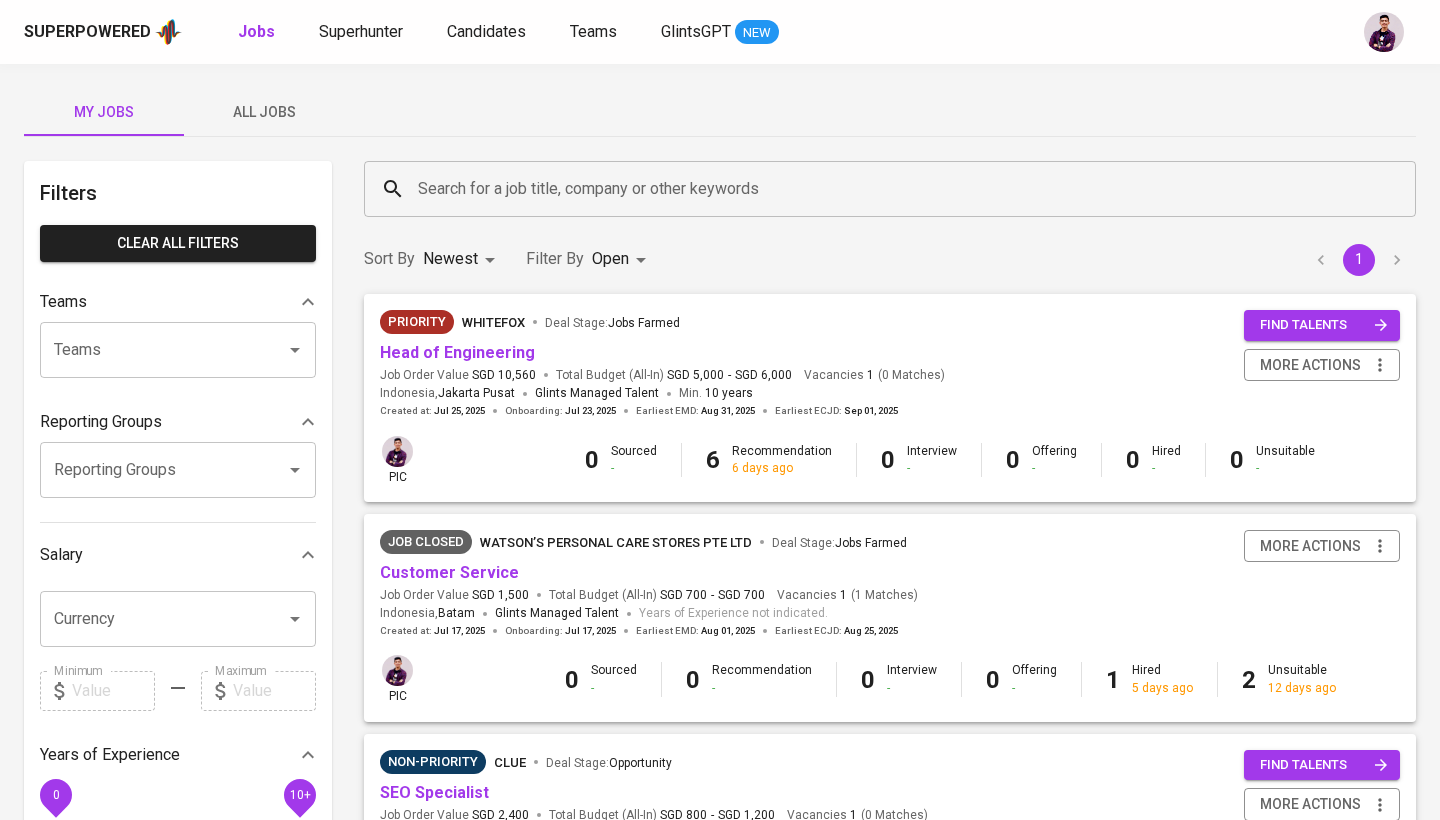 scroll, scrollTop: 0, scrollLeft: 0, axis: both 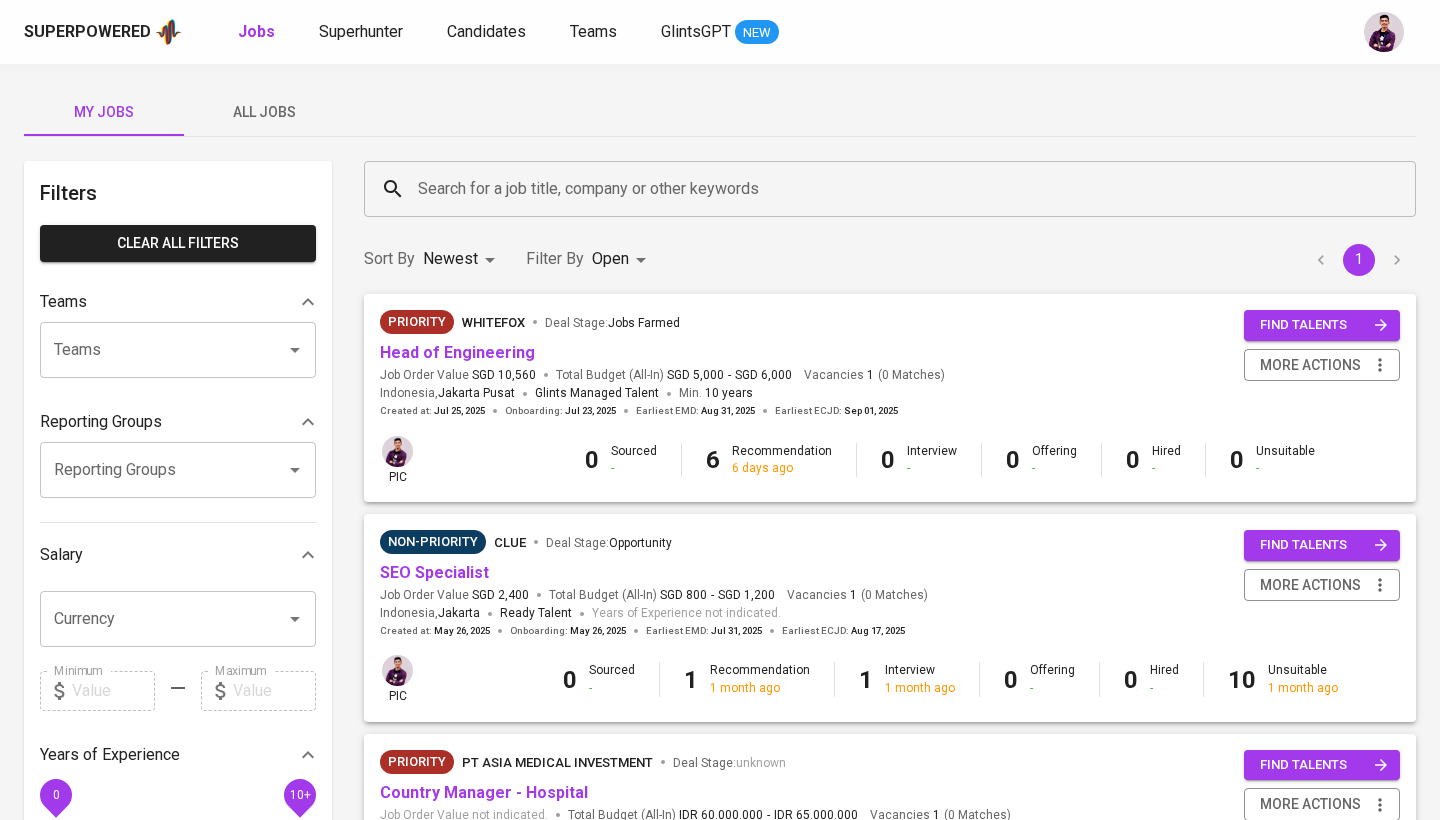 click on "All Jobs" at bounding box center [264, 112] 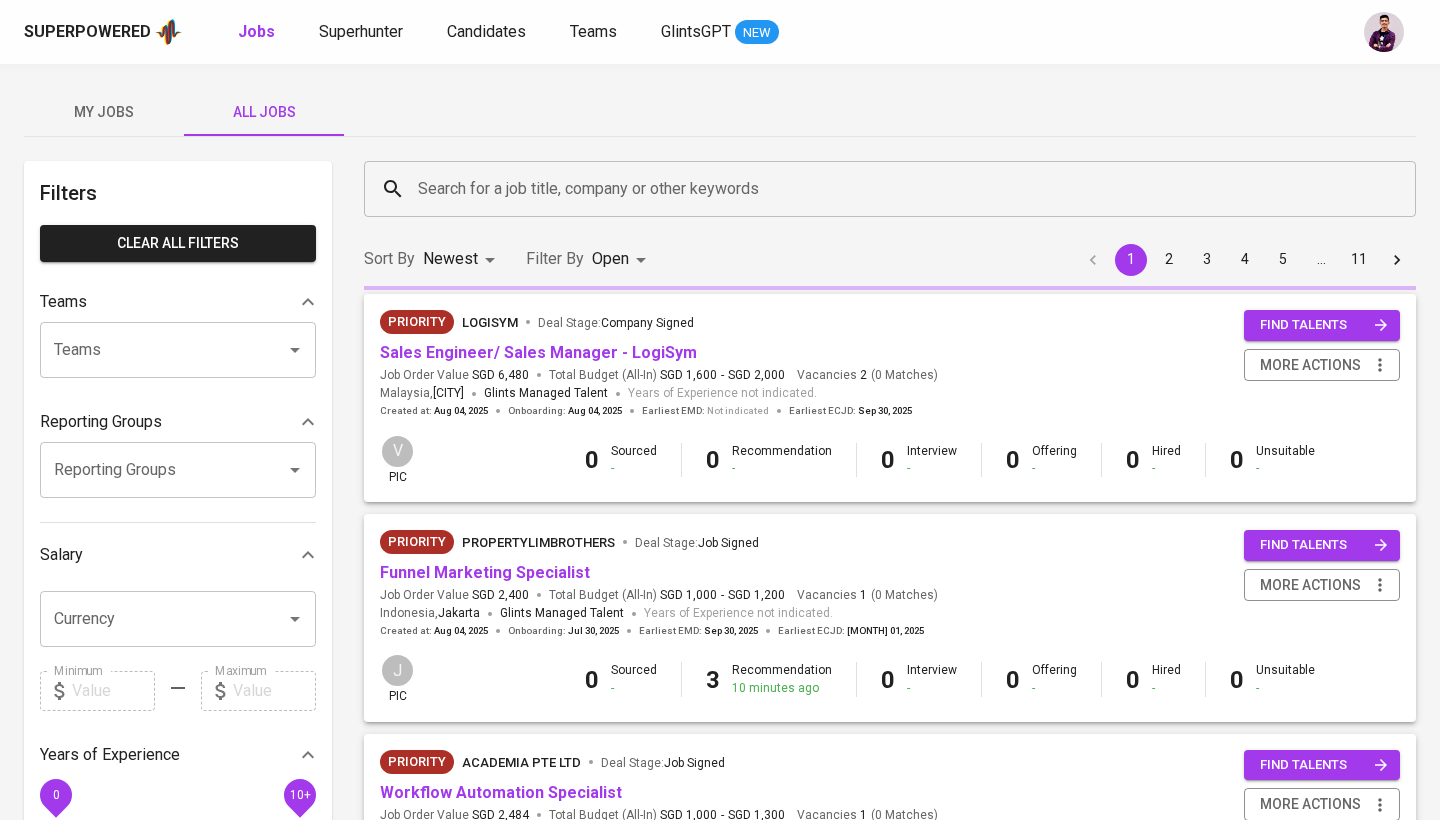 click on "Search for a job title, company or other keywords" at bounding box center (890, 189) 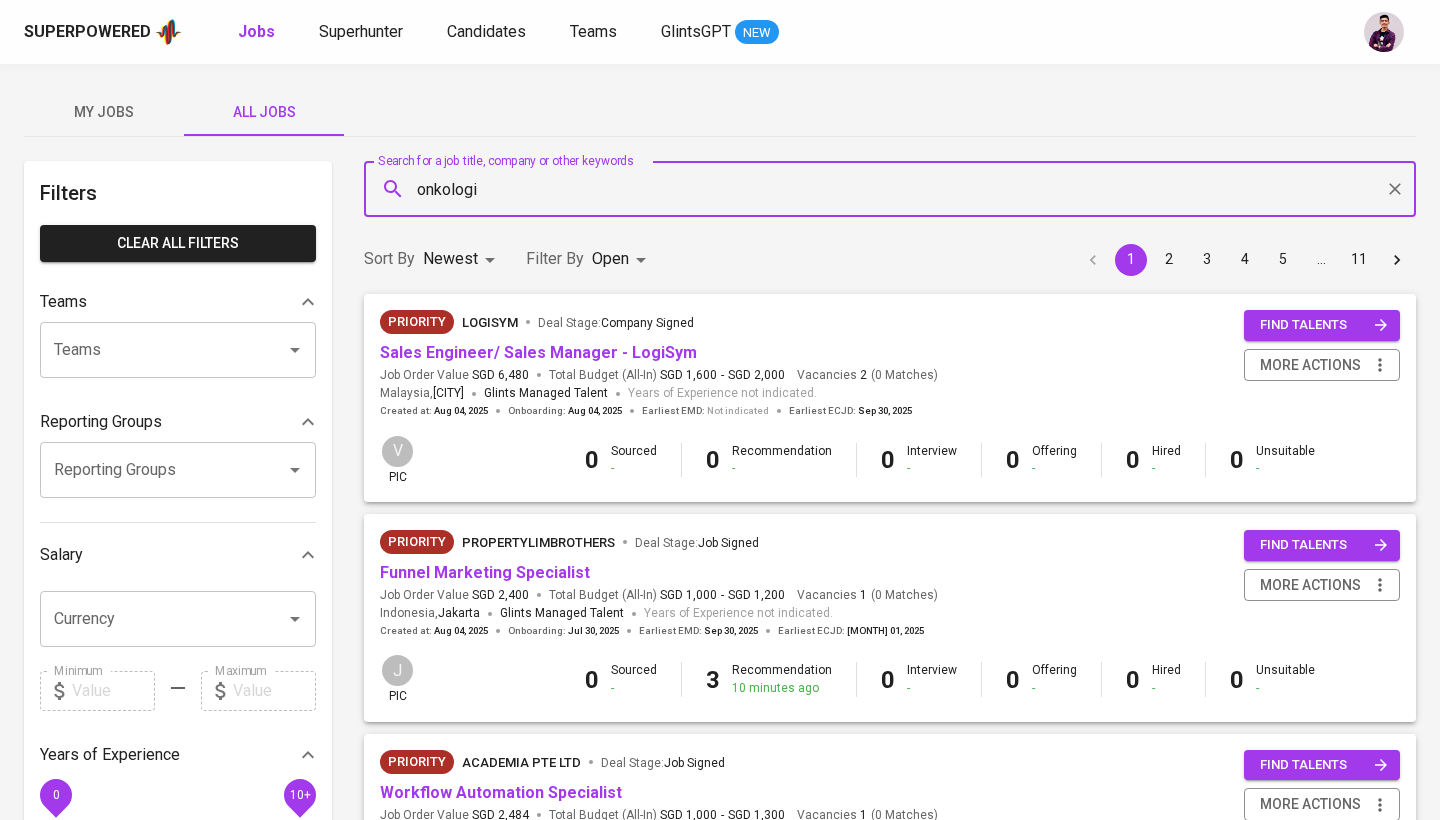 type on "onkologi" 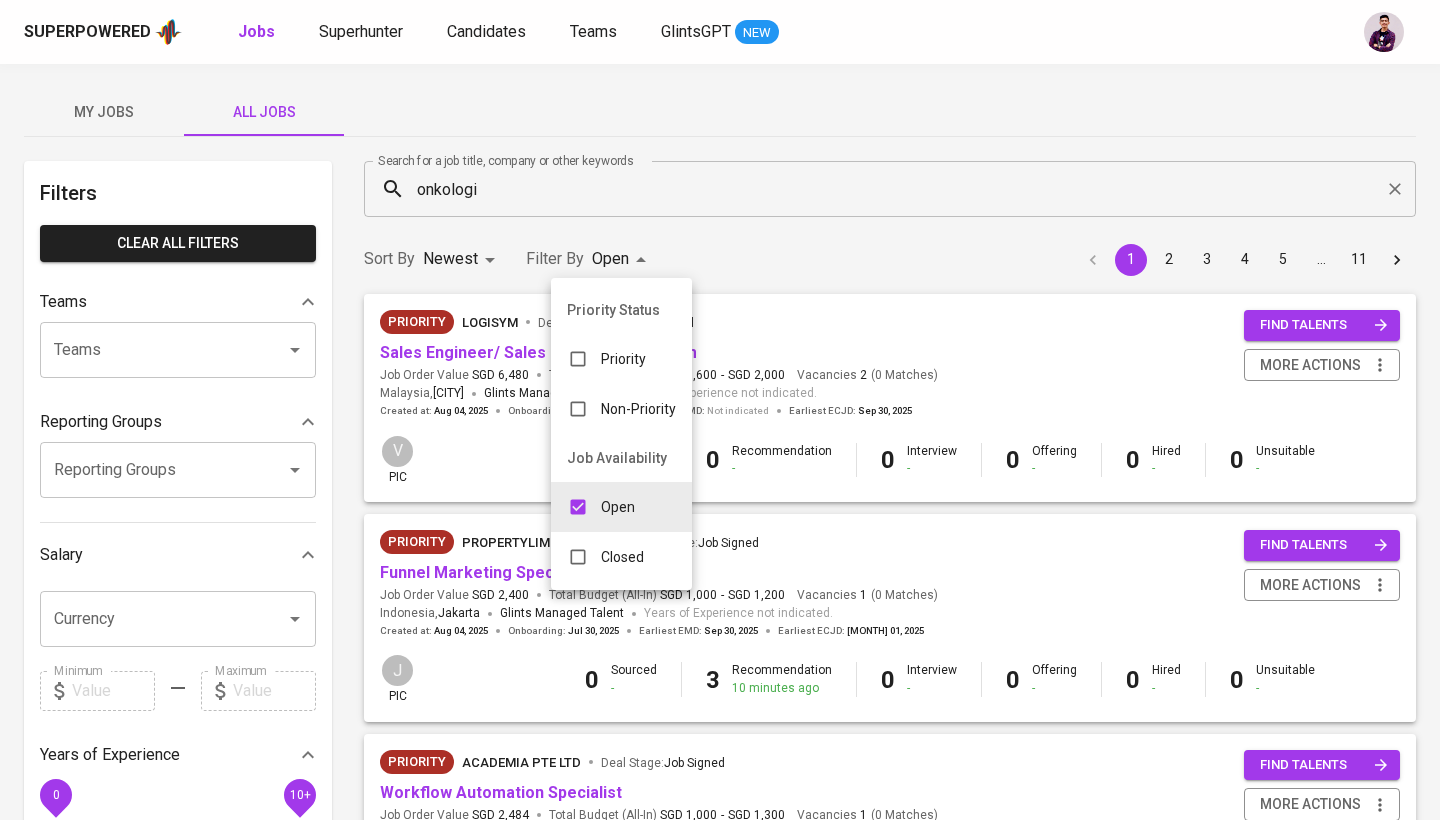 click on "Malaysia , [CITY] Glints Managed Talent Years of Experience not indicated. Created at : [MONTH] 04, 2025 Onboarding : [MONTH] 04, 2025 Earliest EMD : Not indicated Earliest ECJD : [MONTH] 30, 2025 find talents more actions V pic 0 Sourced - 0 Recommendation - 0 Interview - 0 Offering - 0 Hired - 0 -" at bounding box center [720, 1306] 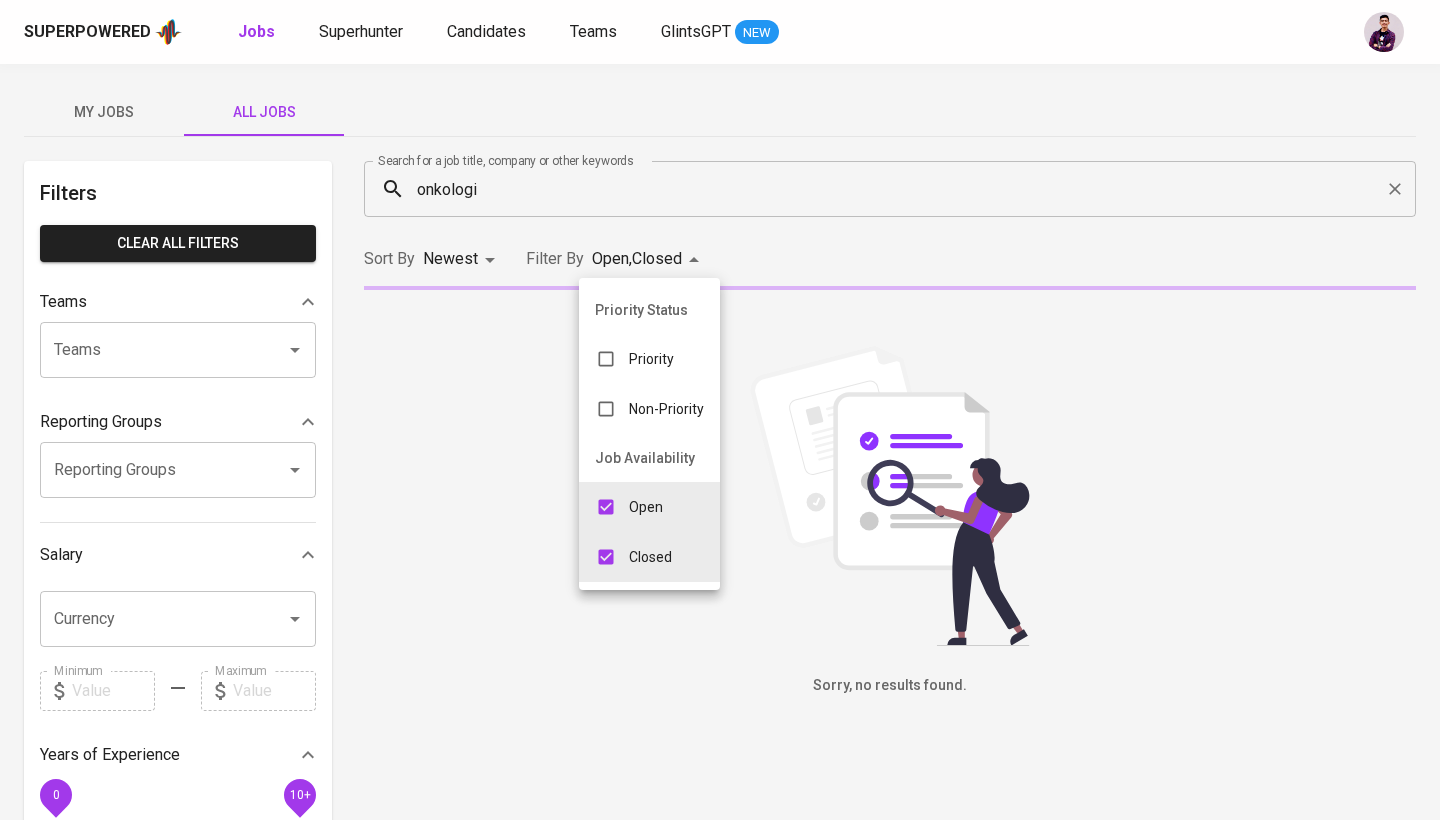 type on "OPEN,CLOSE" 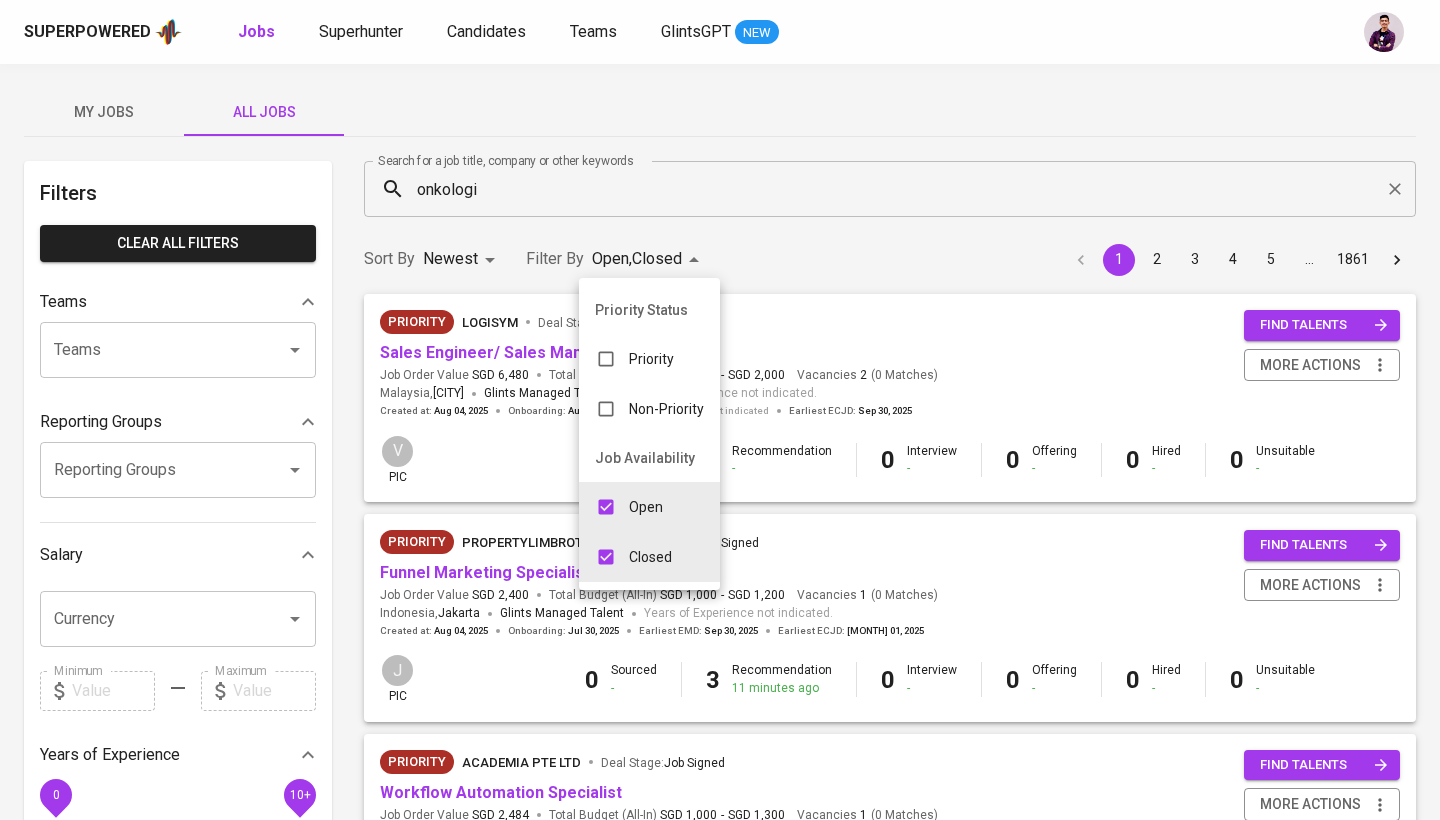 click at bounding box center [720, 410] 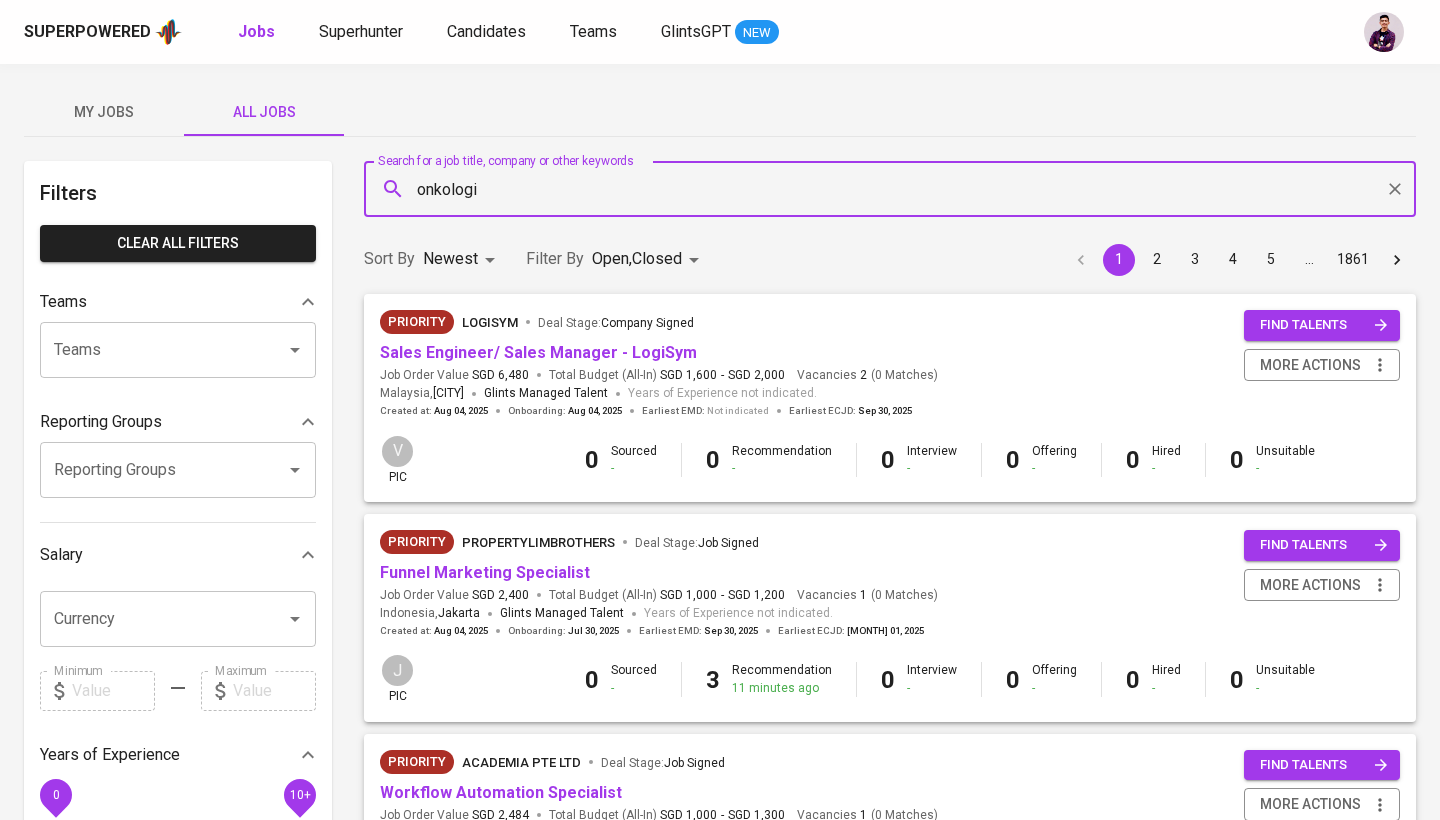 click on "onkologi" at bounding box center [895, 189] 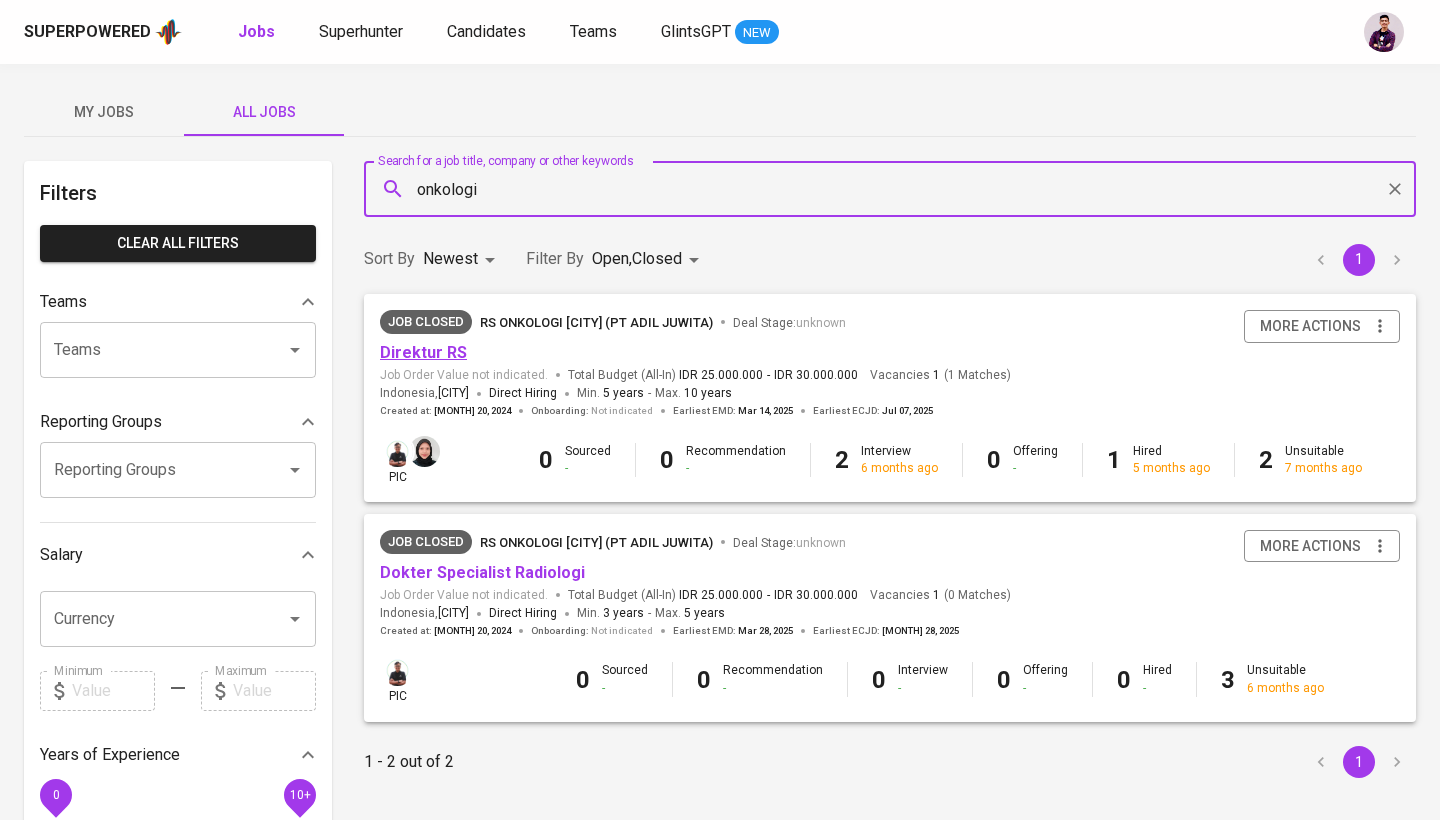 click on "Direktur RS" at bounding box center (423, 352) 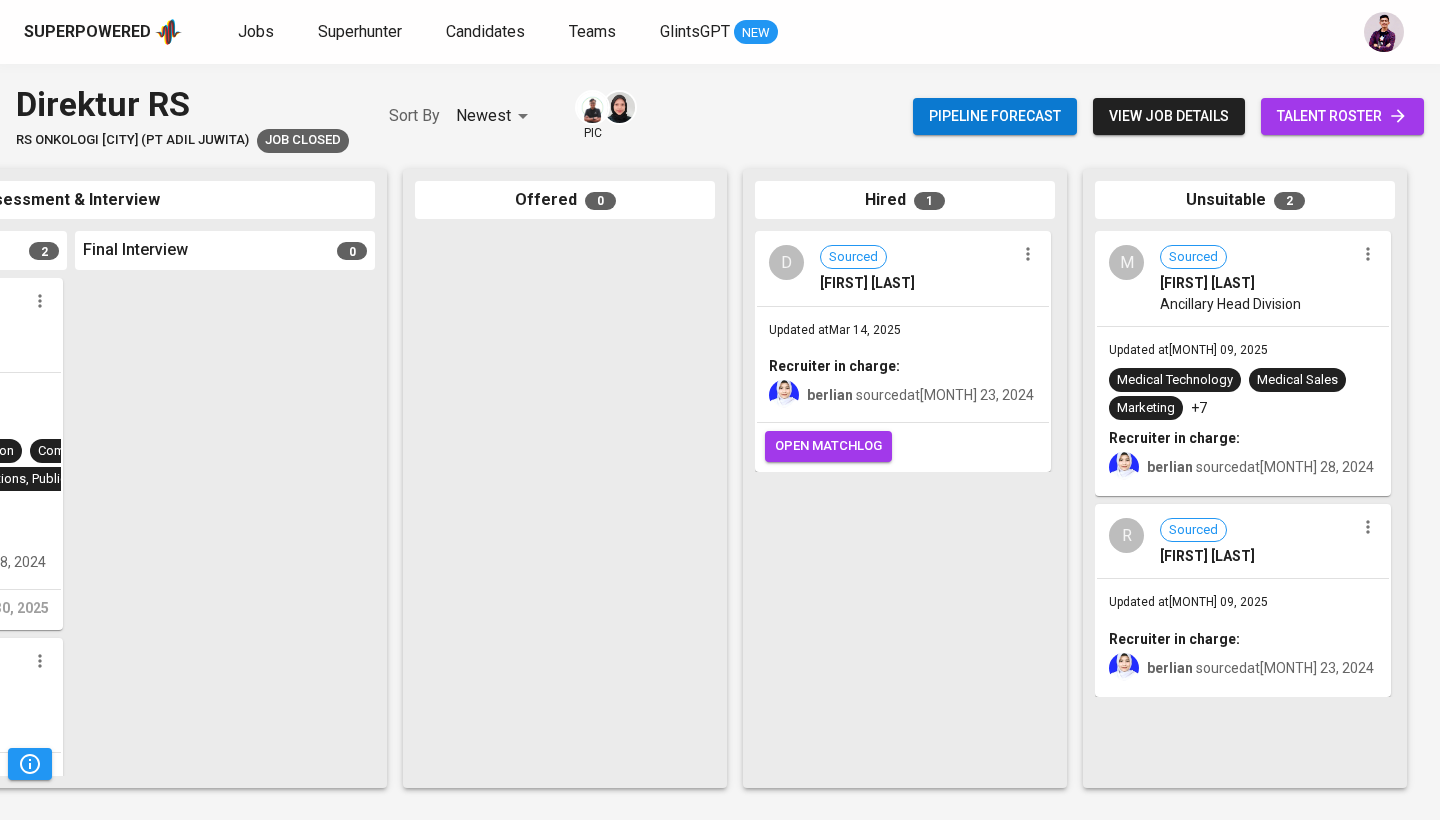 scroll, scrollTop: 0, scrollLeft: 941, axis: horizontal 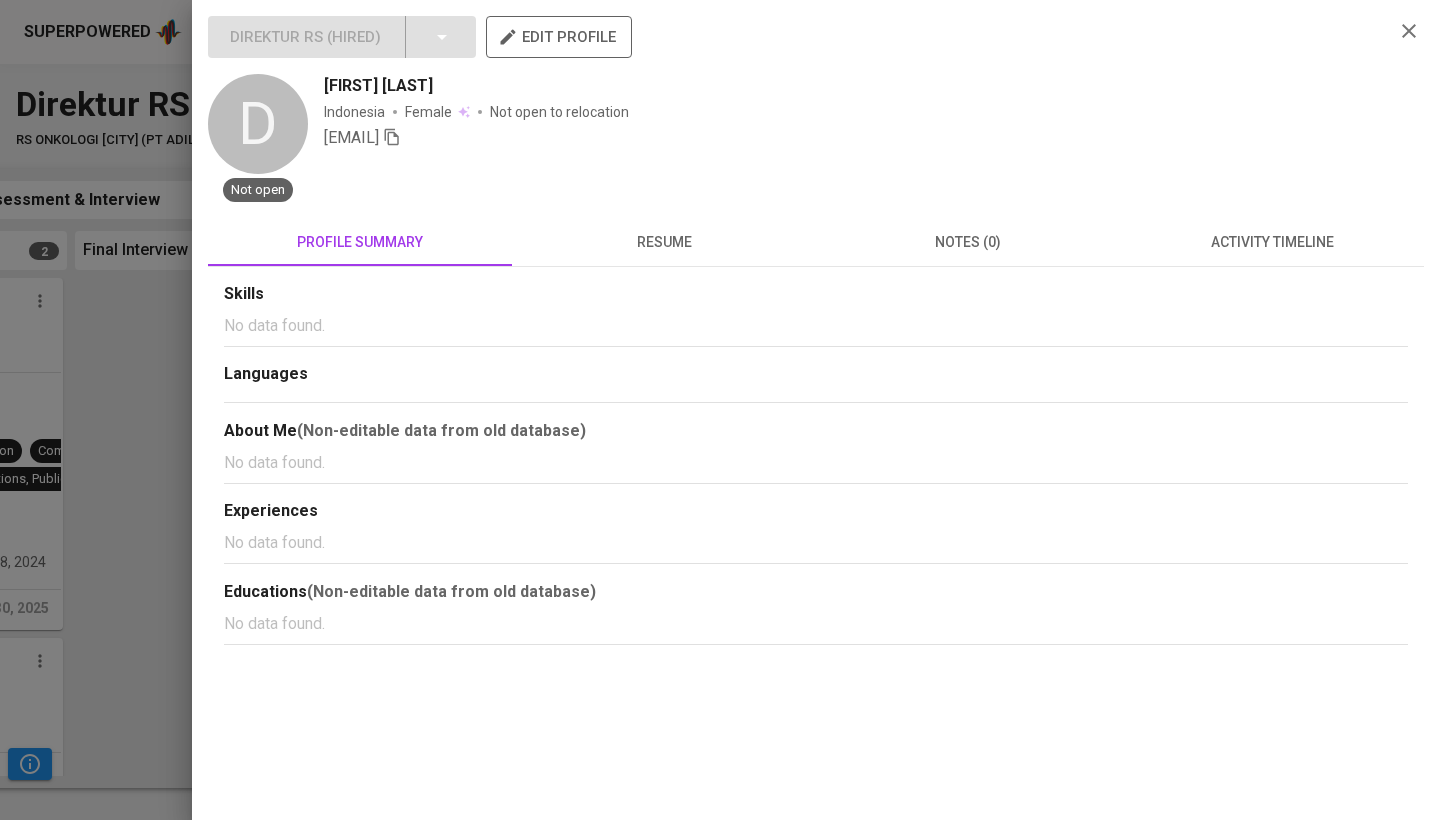 click on "resume" at bounding box center [664, 242] 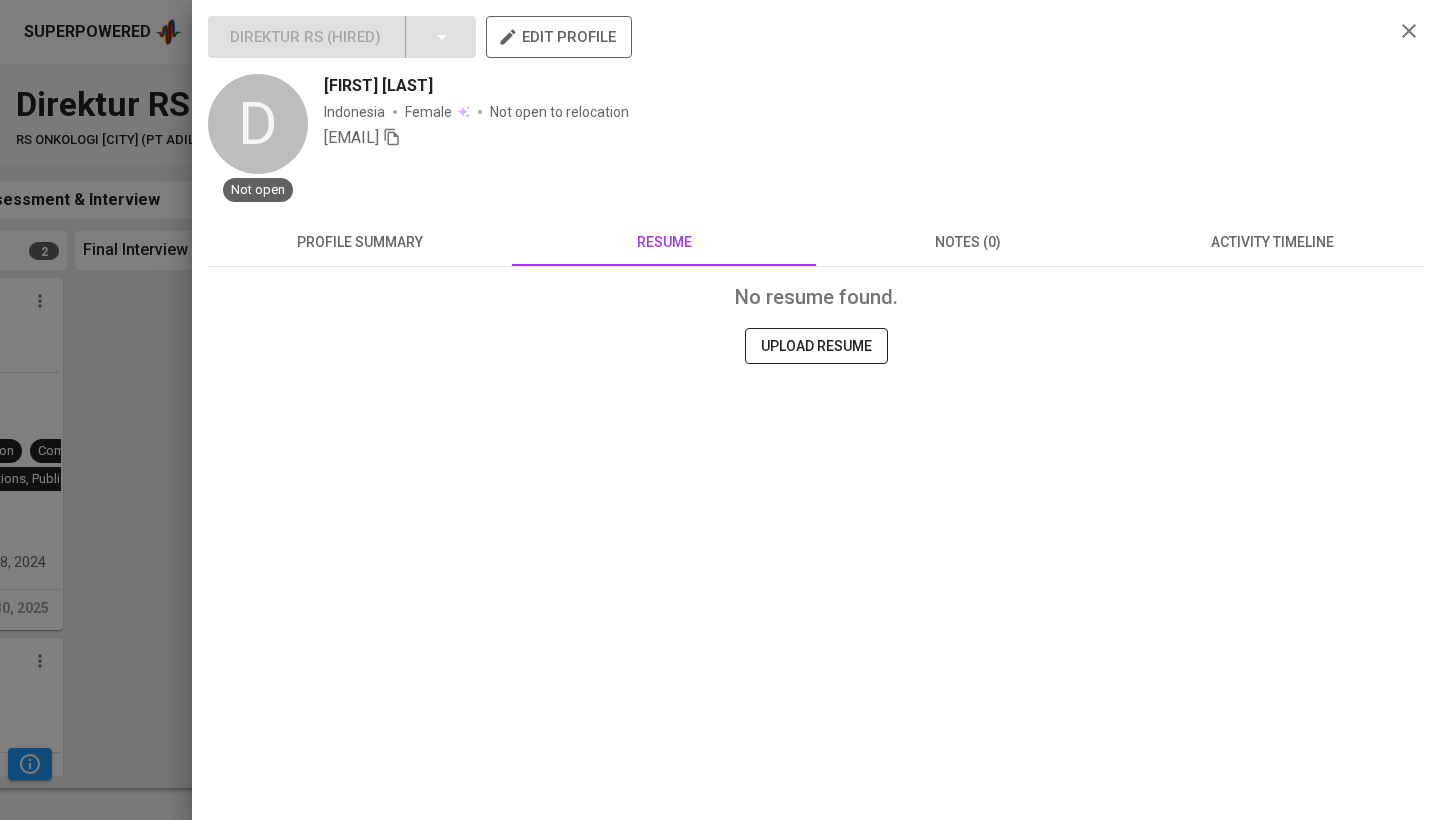 click on "profile summary" at bounding box center (360, 242) 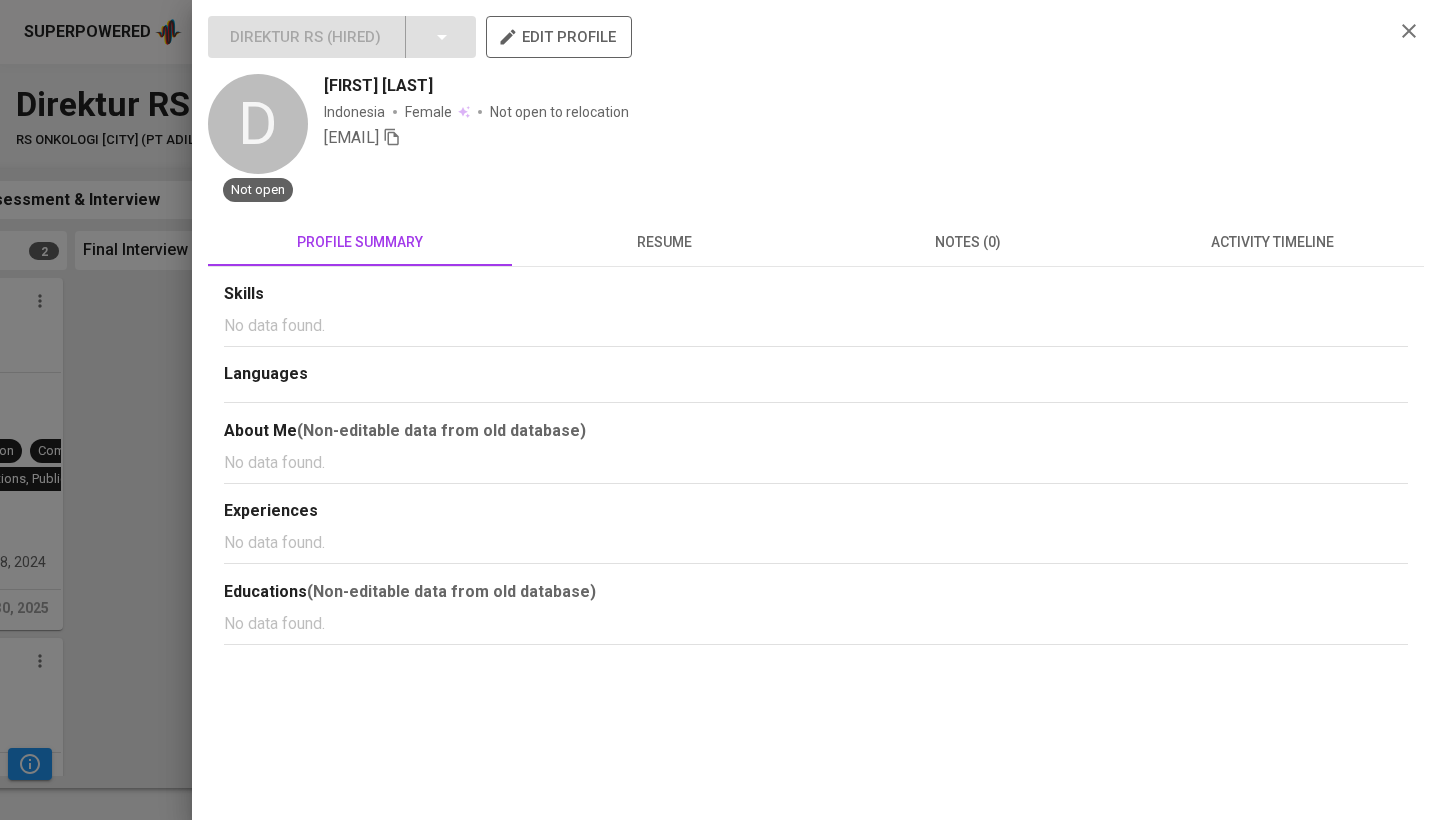 click on "activity timeline" at bounding box center [1272, 242] 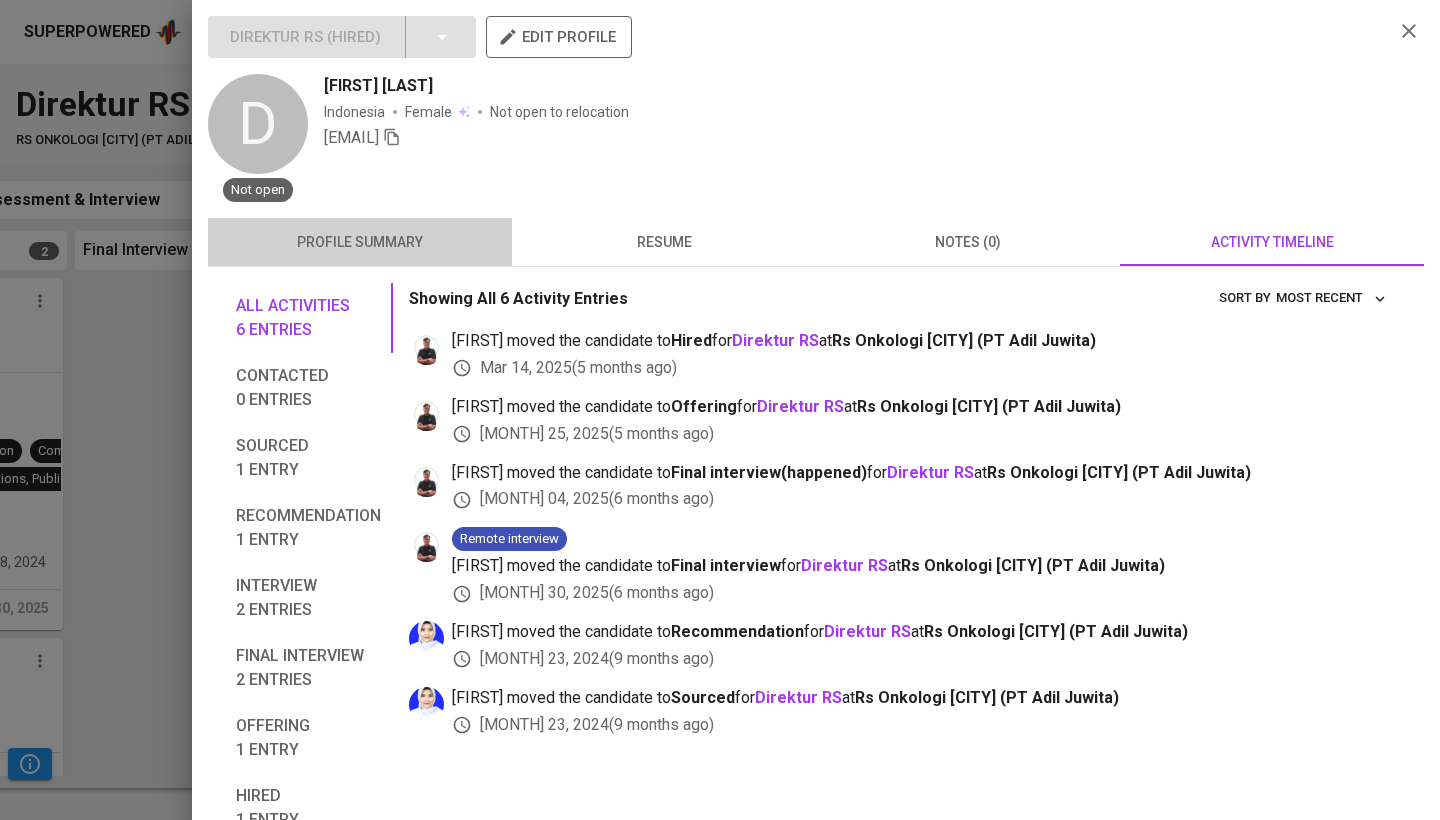 click on "profile summary" at bounding box center [360, 242] 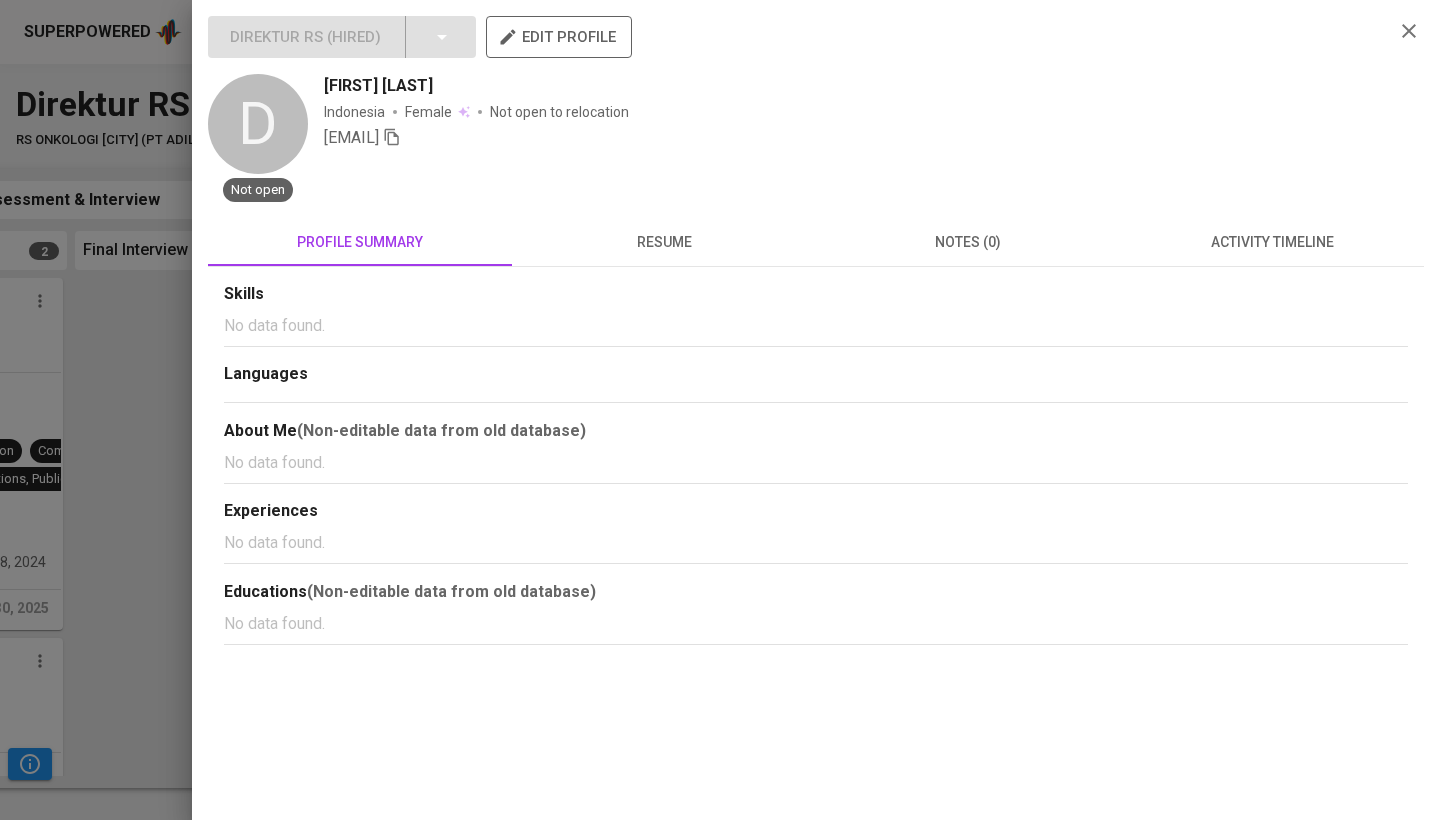 click on "Direktur RS   ( Hired )   edit profile D Not open D [FIRST] [LAST] Indonesia Female   Not open to relocation [EMAIL]   profile summary resume notes (0) activity timeline Skills No data found. Languages About Me  (Non-editable data from old database) No data found. Experiences No data found. Educations  (Non-editable data from old database) No data found." at bounding box center [816, 410] 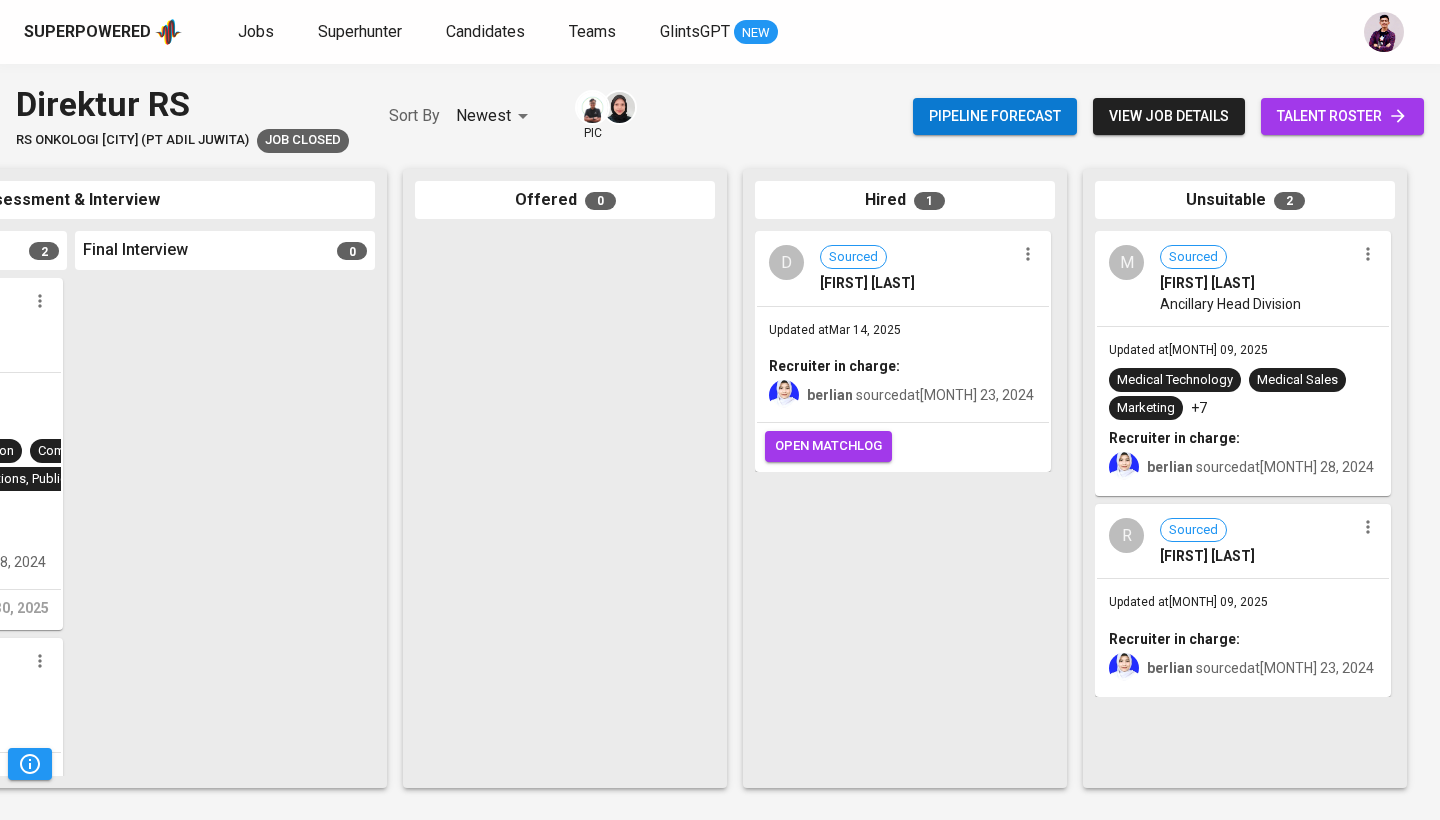 scroll, scrollTop: 0, scrollLeft: 0, axis: both 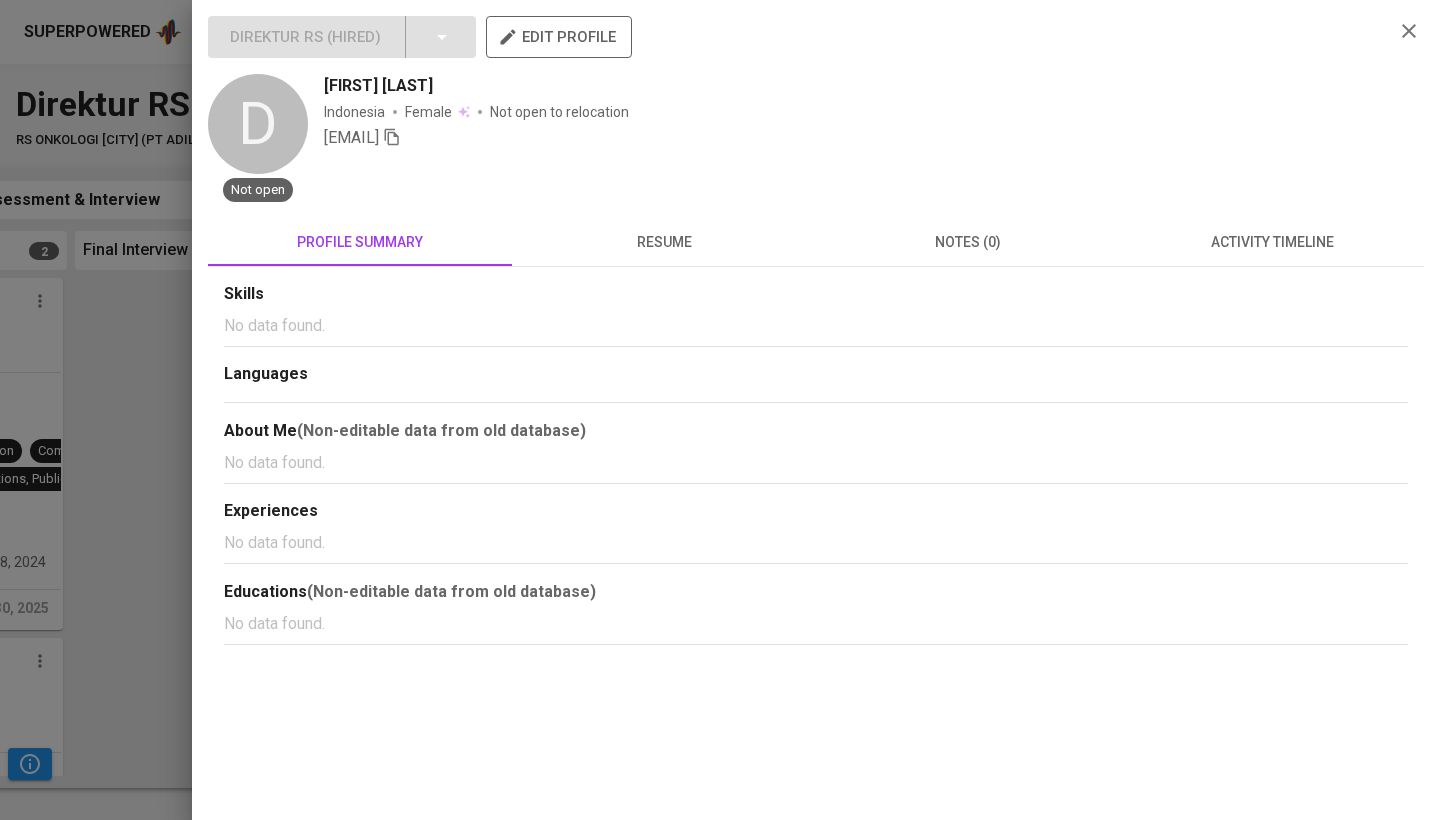 click at bounding box center (720, 410) 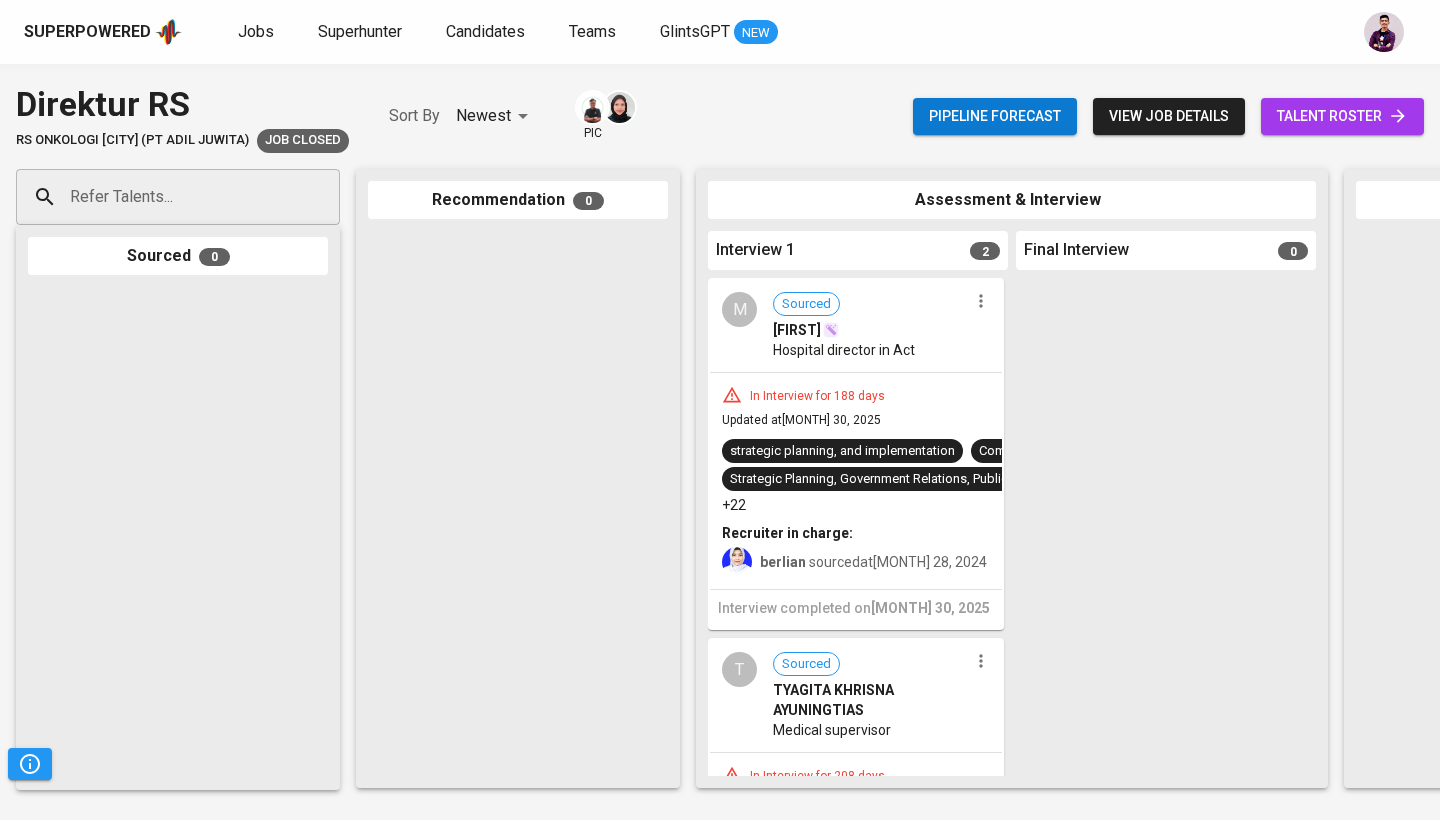 scroll, scrollTop: 0, scrollLeft: 0, axis: both 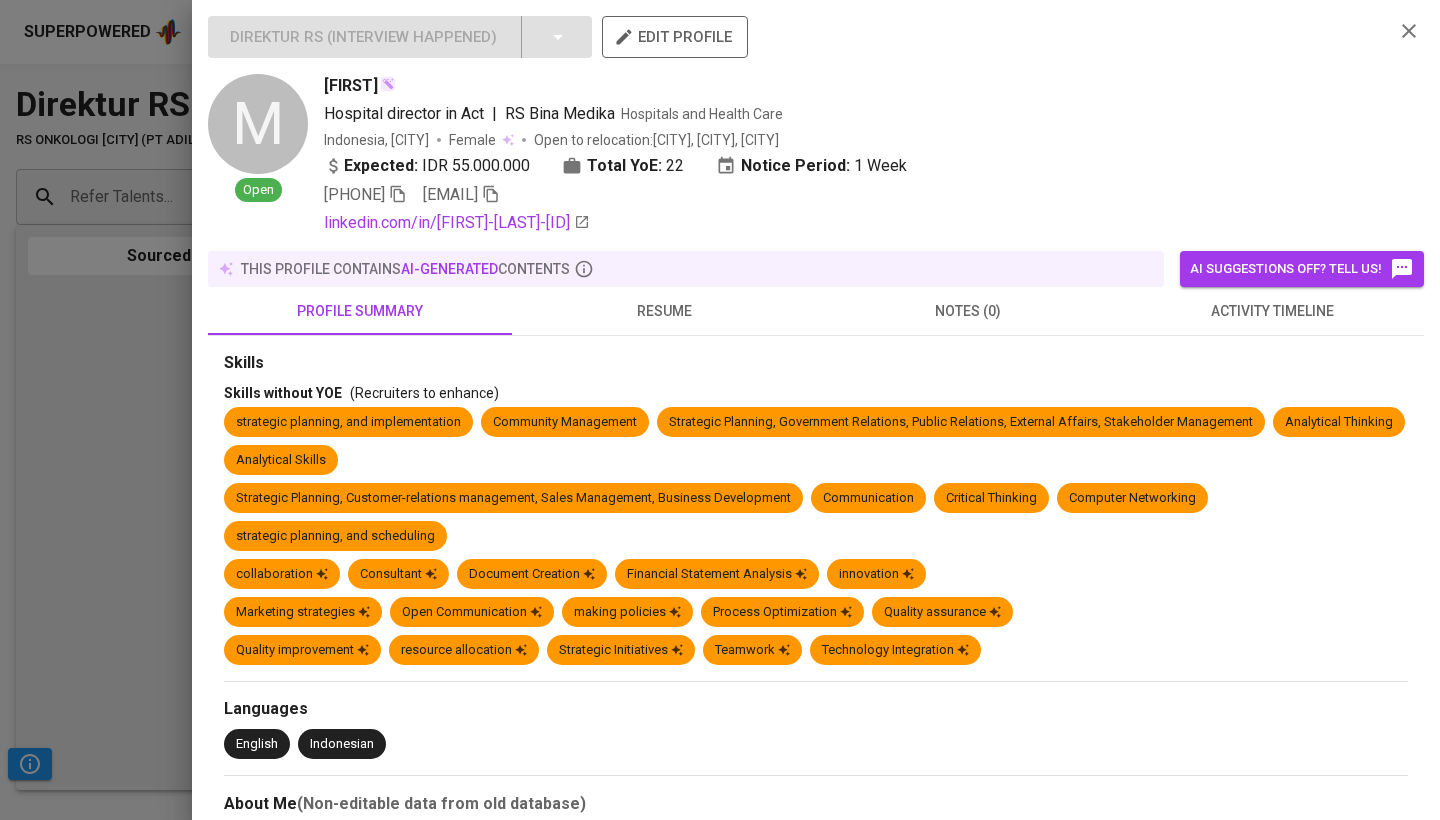 click on "resume" at bounding box center (664, 311) 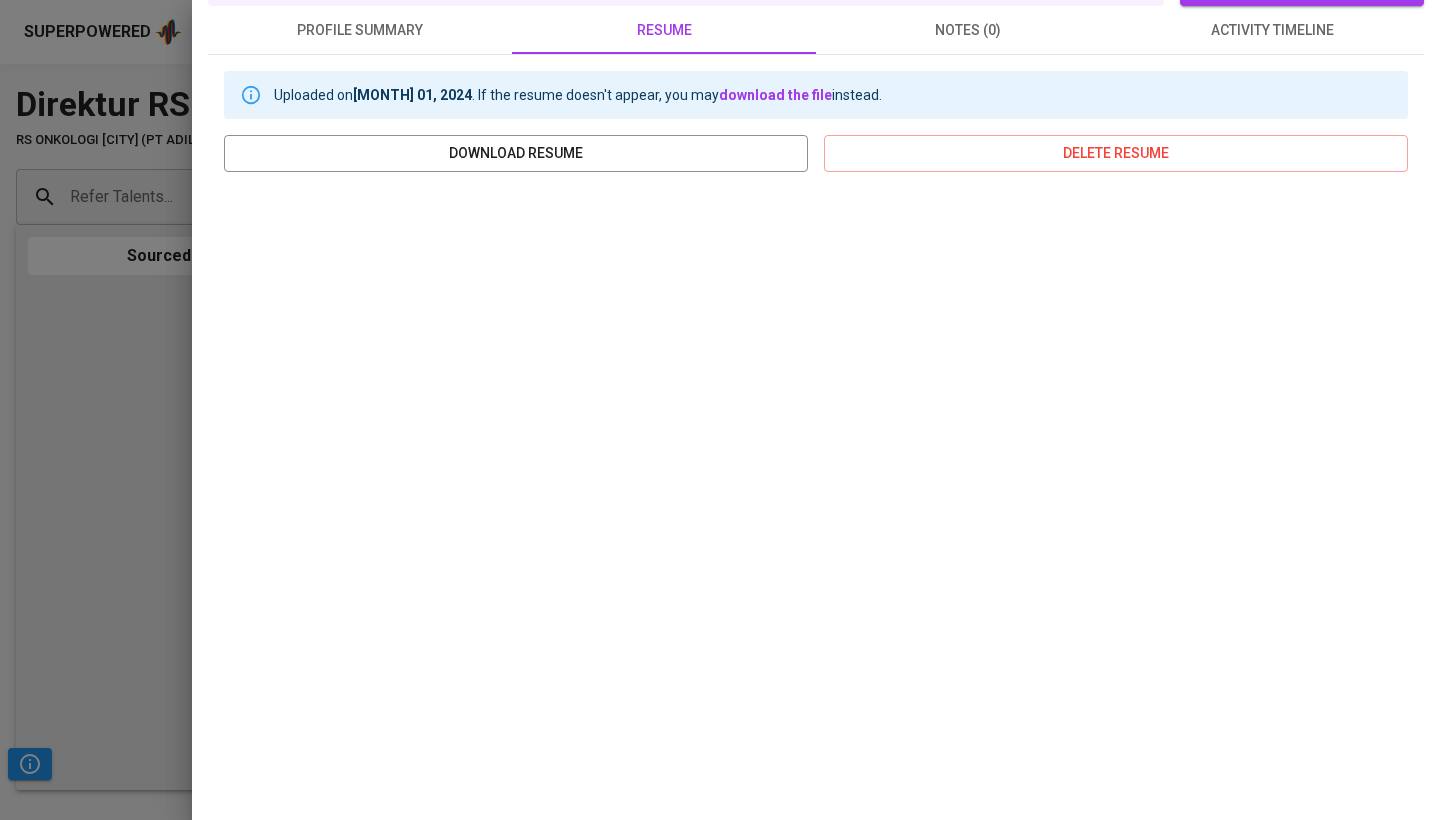 scroll, scrollTop: 280, scrollLeft: 0, axis: vertical 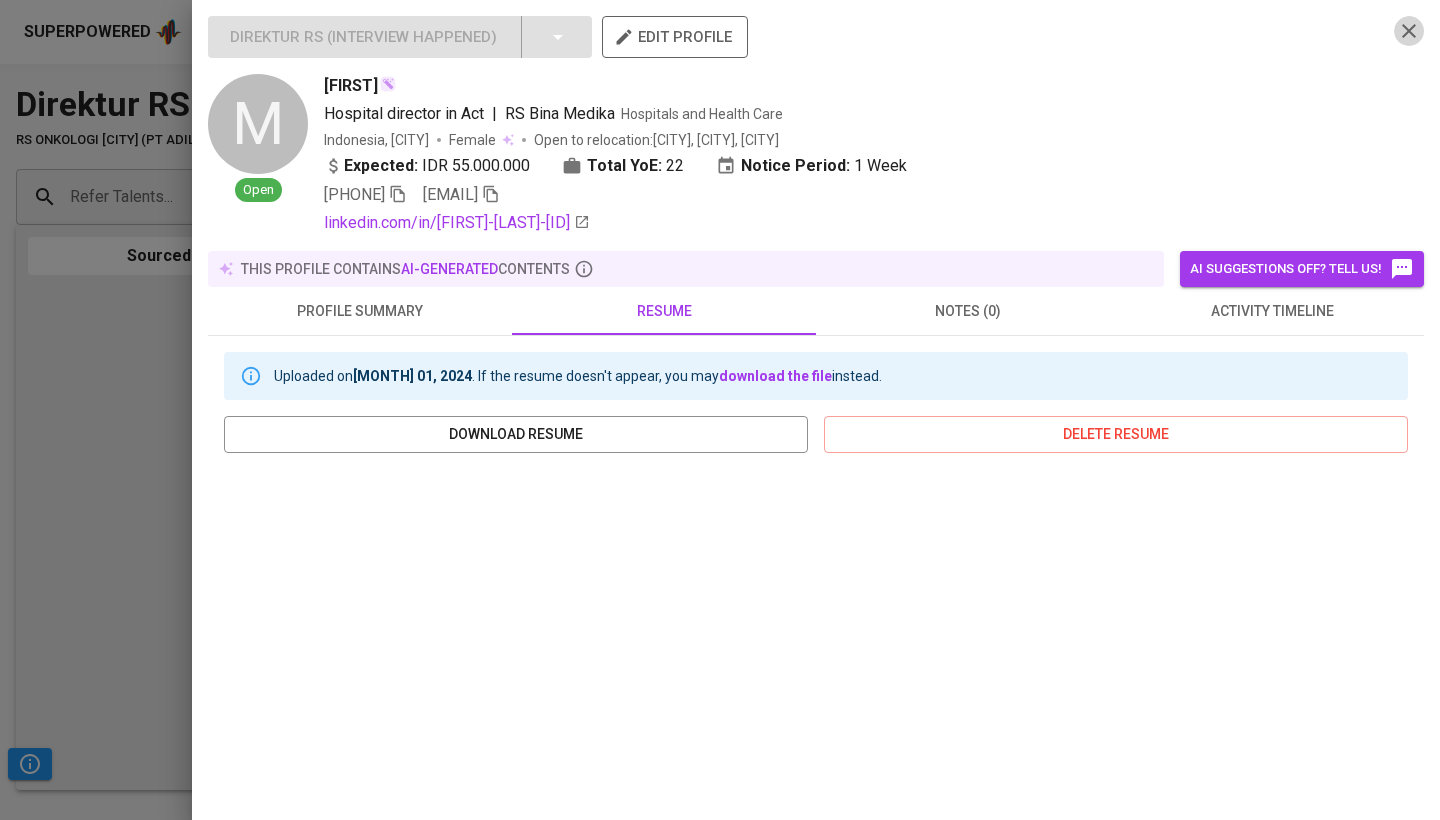 click 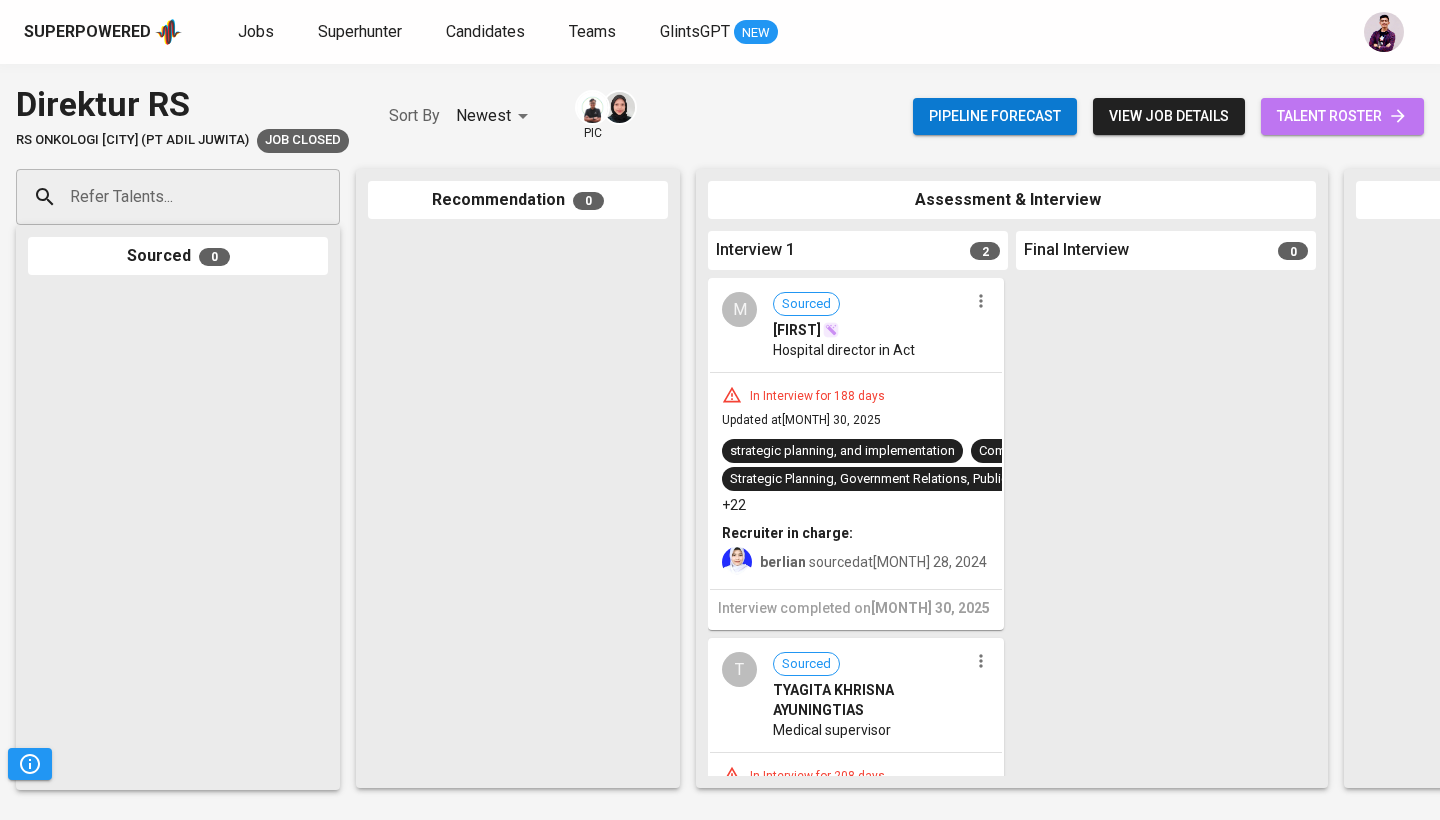 click on "talent roster" at bounding box center (1342, 116) 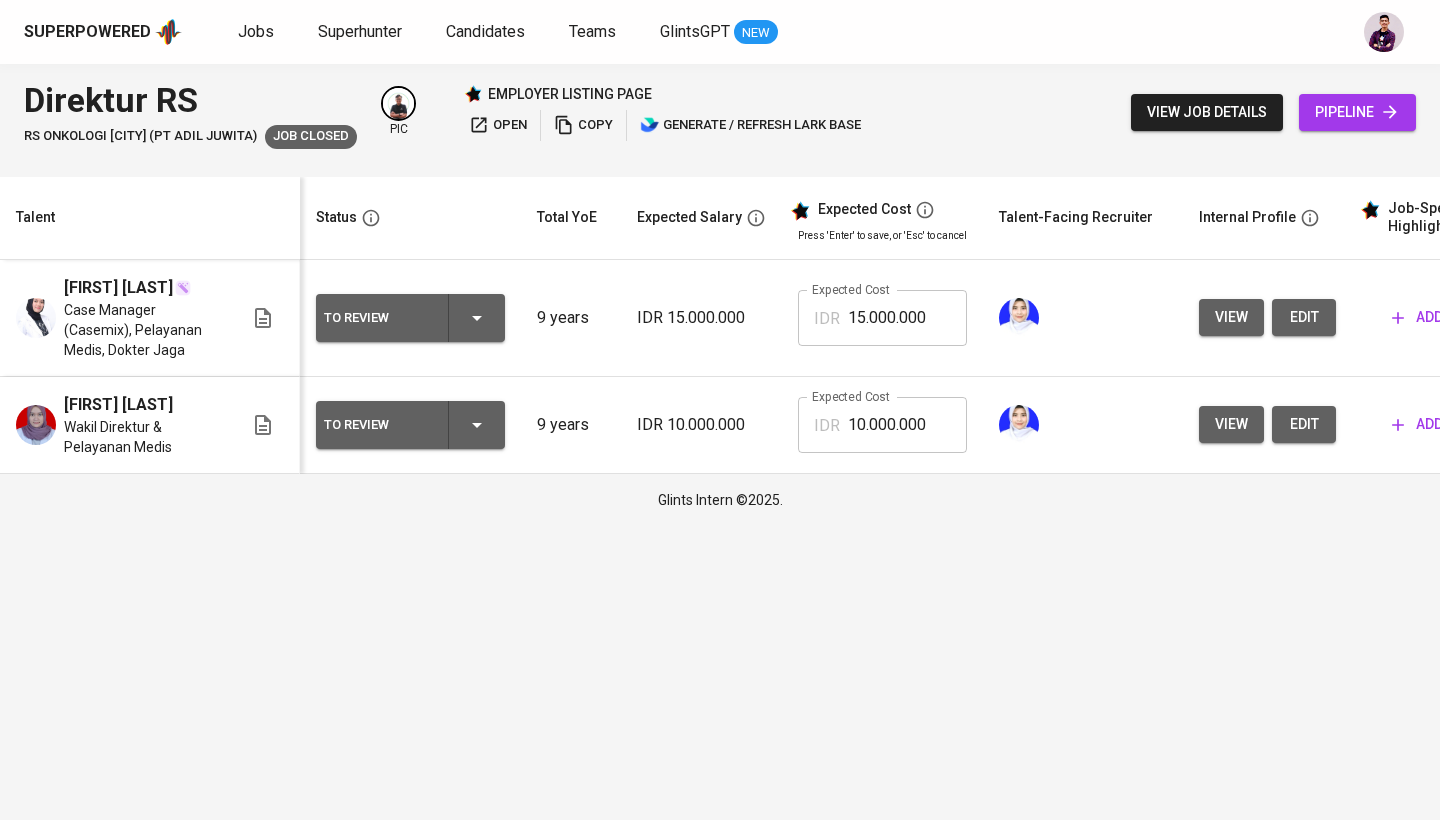 scroll, scrollTop: 0, scrollLeft: 3, axis: horizontal 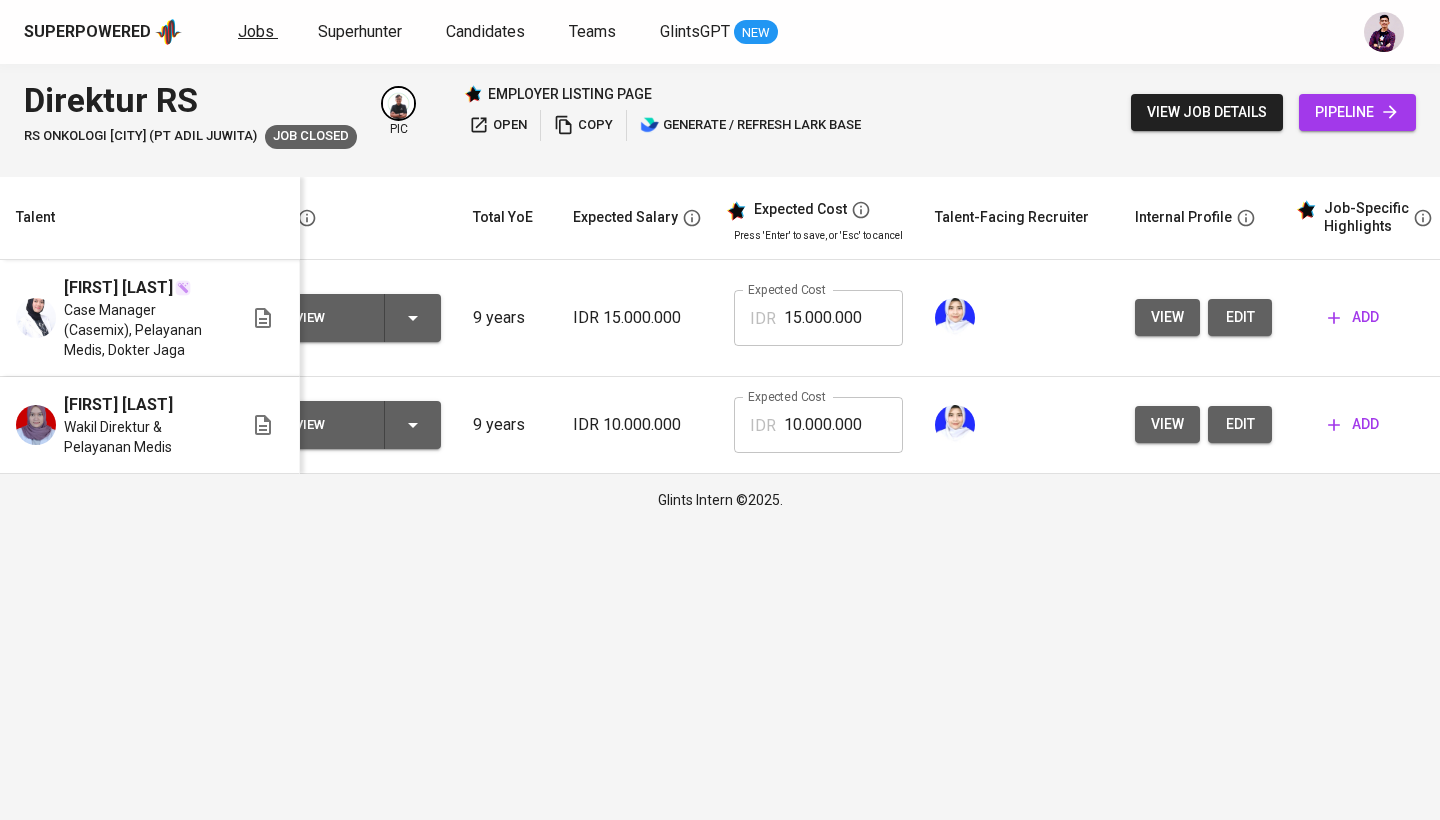 click on "Jobs" at bounding box center (256, 31) 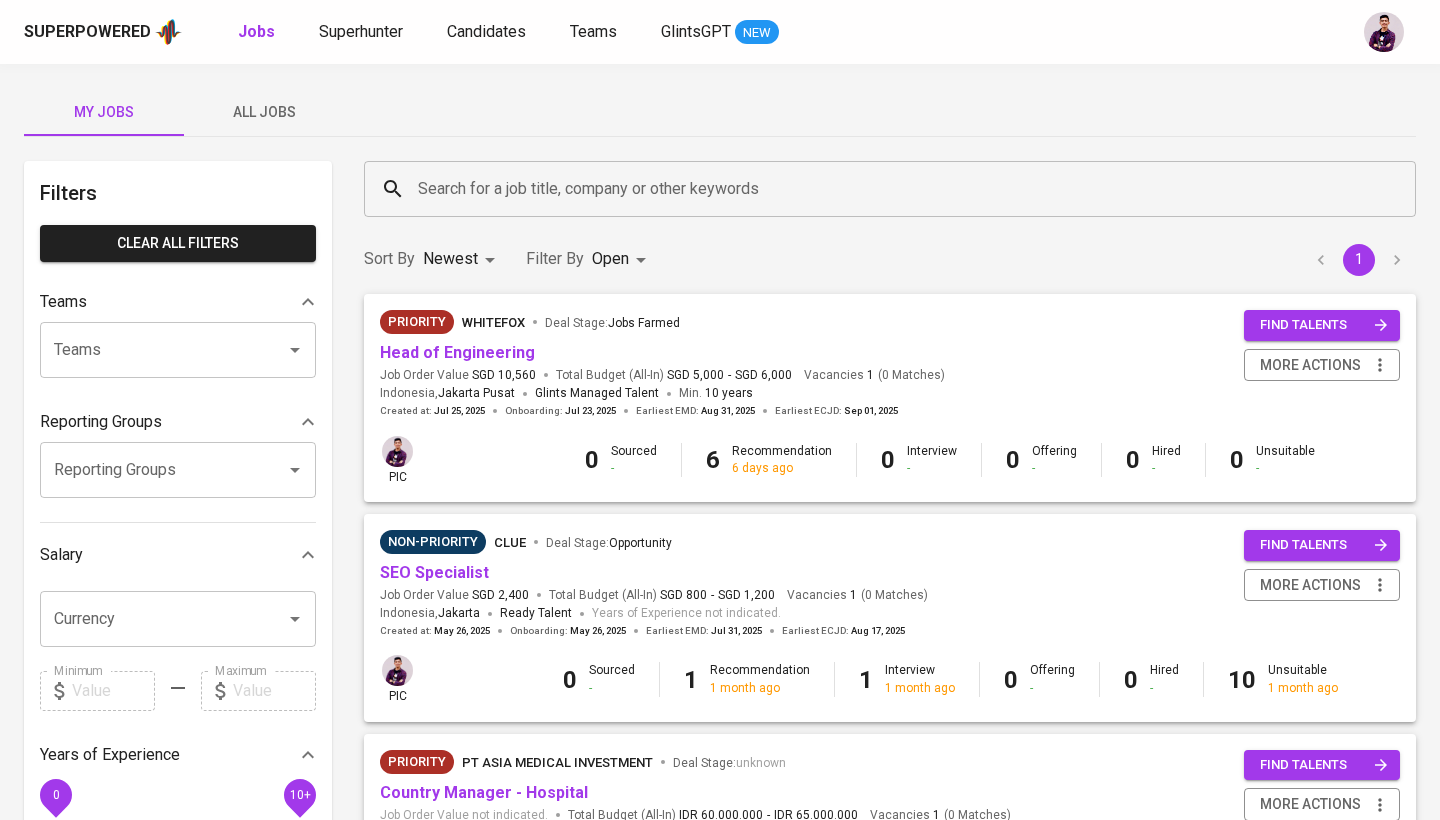 scroll, scrollTop: 0, scrollLeft: 0, axis: both 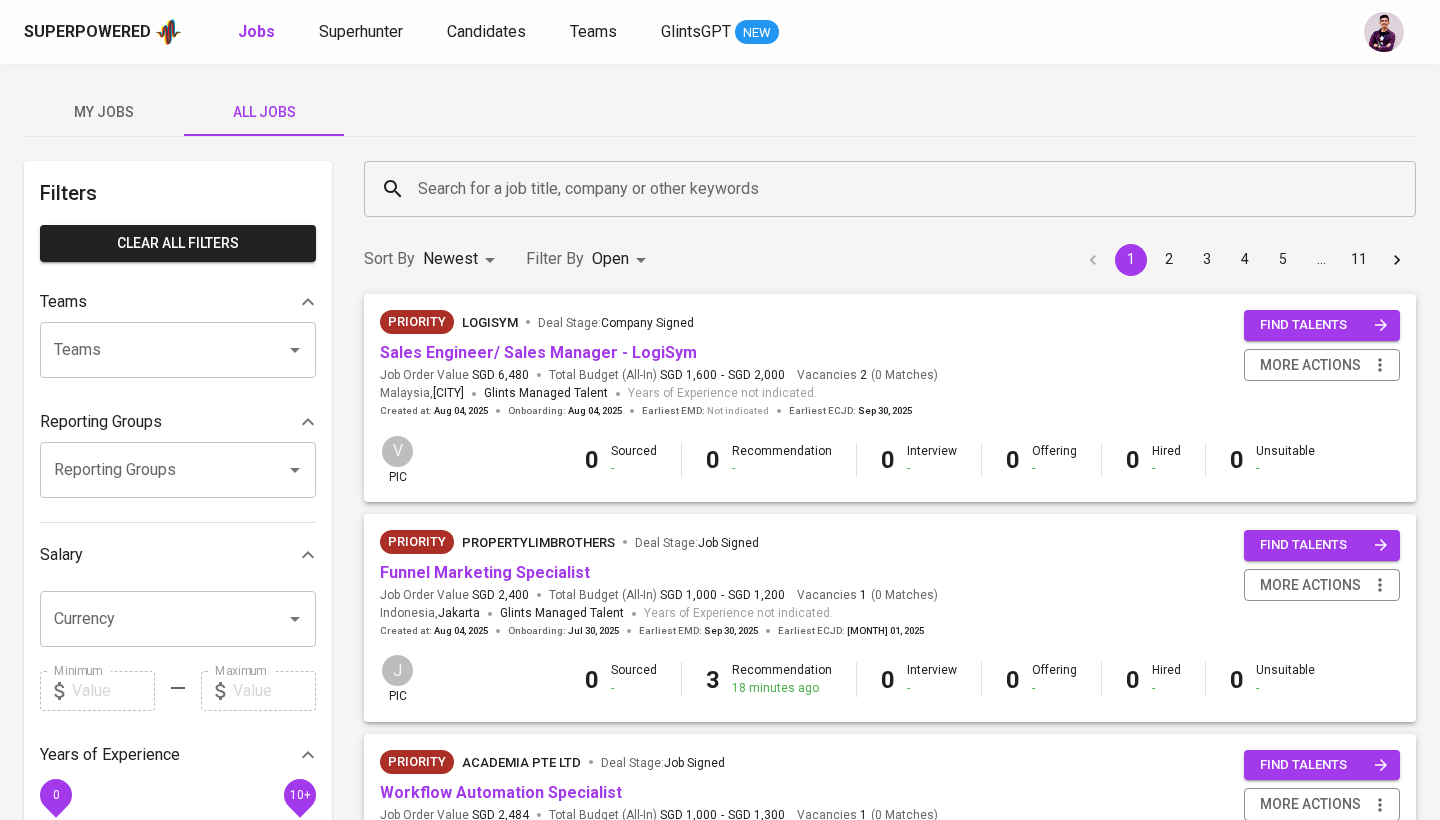 click on "Malaysia , [CITY] Glints Managed Talent Years of Experience not indicated. Created at : [MONTH] 04, 2025 Onboarding : [MONTH] 04, 2025 Earliest EMD : Not indicated Earliest ECJD : [MONTH] 30, 2025 find talents more actions V pic 0 Sourced - 0 Recommendation - 0 Interview - 0 Offering - 0 Hired - 0 Unsuitable - Priority LogiSYM Deal Stage : Company Signed Sales Engineer/ Sales Manager - LogiSYM Job Order Value SGD 6,480 Total Budget (All-In) SGD 1,600 - SGD 2,000 Vacancies 2 ( 0 Matches )" at bounding box center [720, 1312] 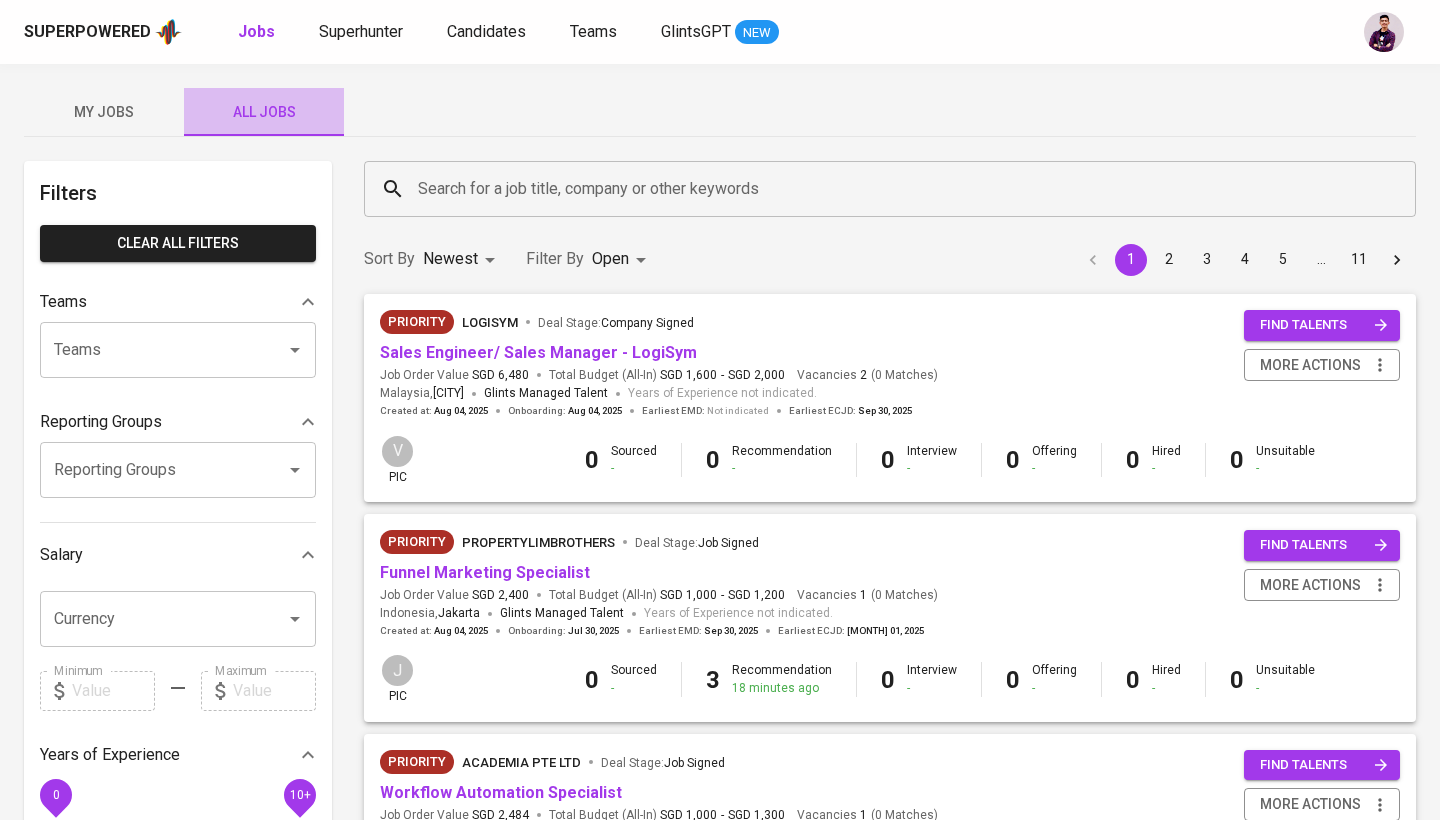 click on "All Jobs" at bounding box center (264, 112) 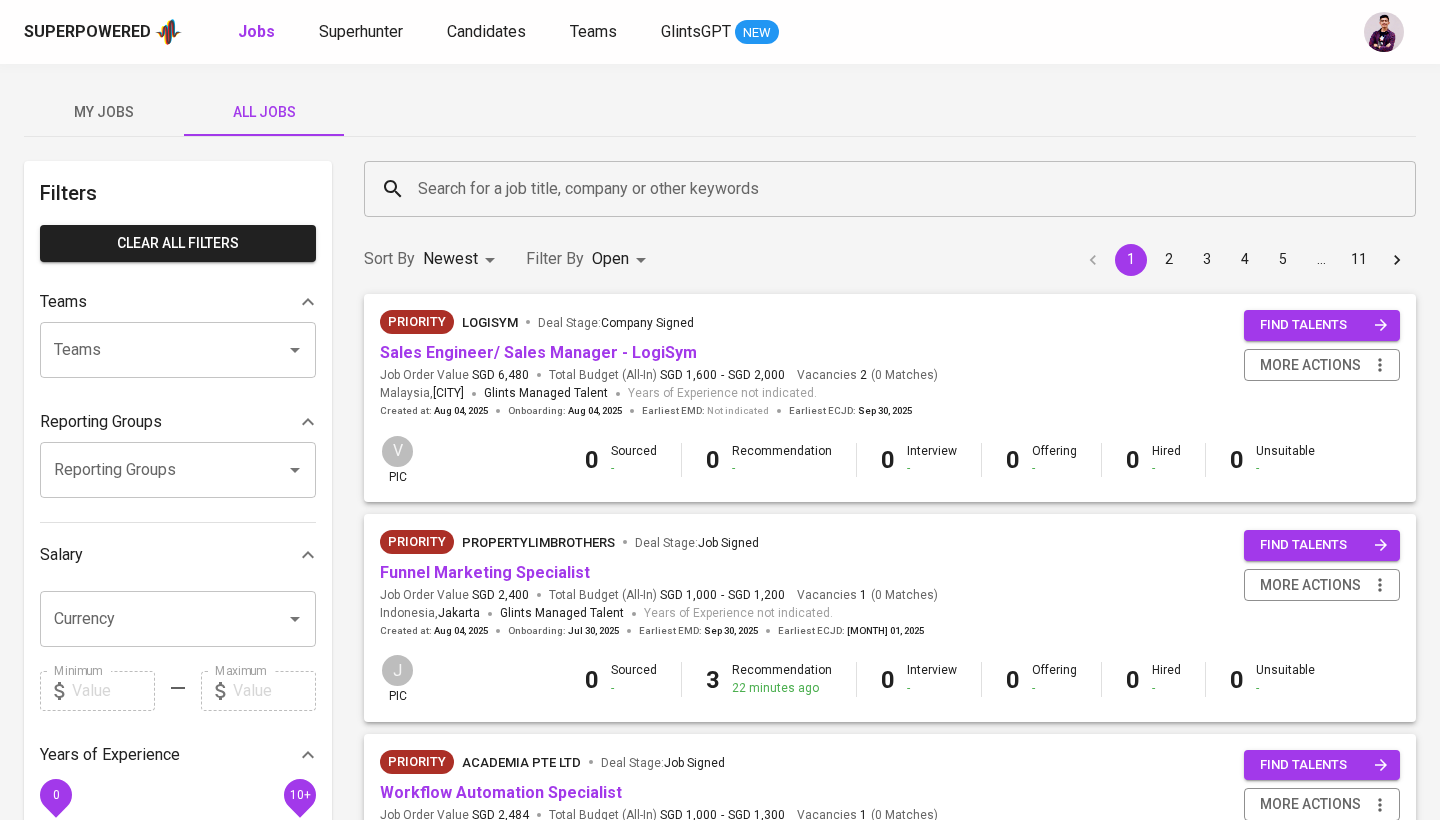 click on "My Jobs" at bounding box center [104, 112] 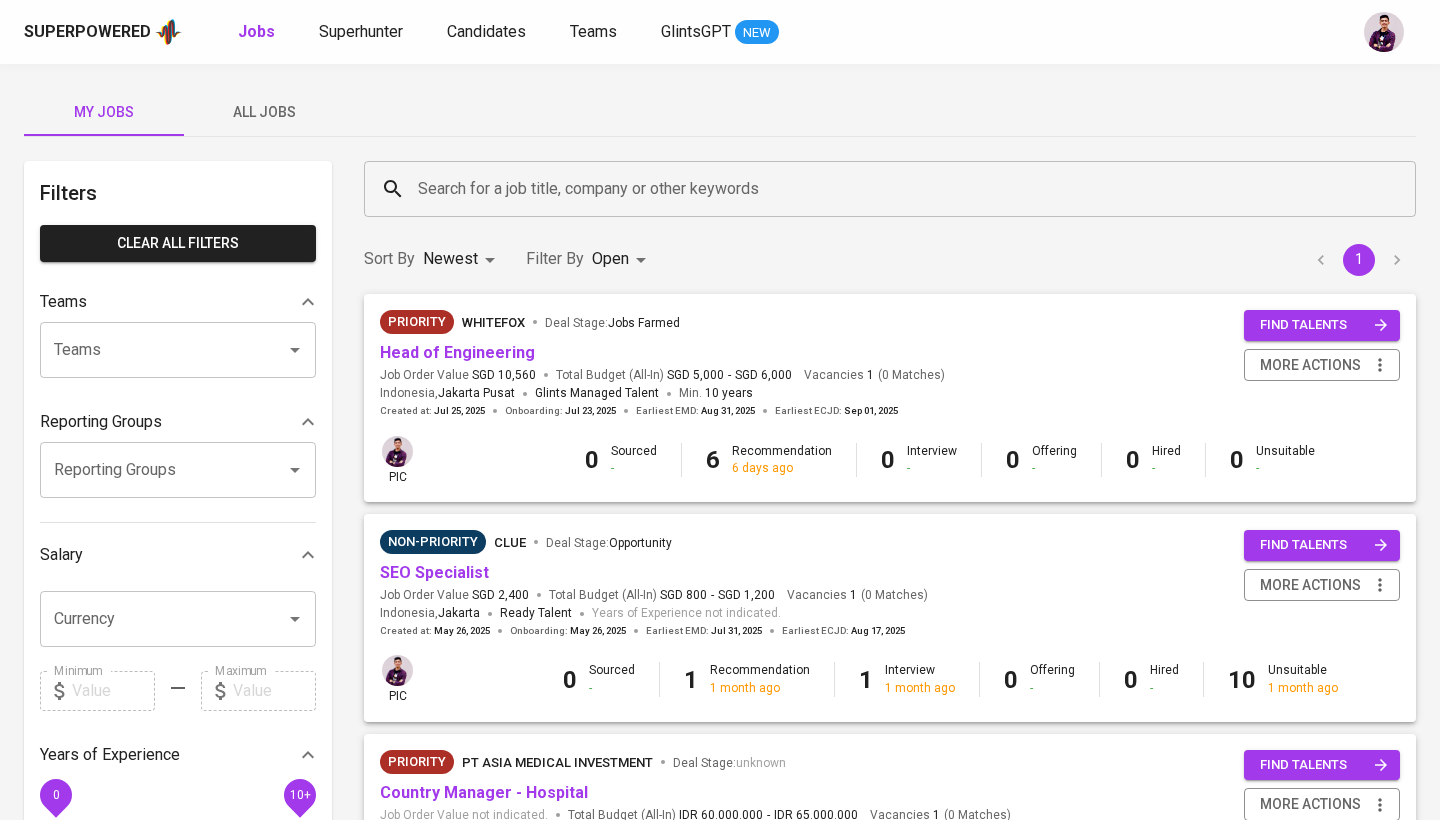 click on "Filters Clear All filters Teams Teams Teams Reporting Groups Reporting Groups Reporting Groups Salary Currency Currency Minimum Minimum Maximum Maximum Years of Experience 0 10+ Roles Roles Roles Skills Skills Skills Candidates Sourced by me Referred by me" at bounding box center (178, 725) 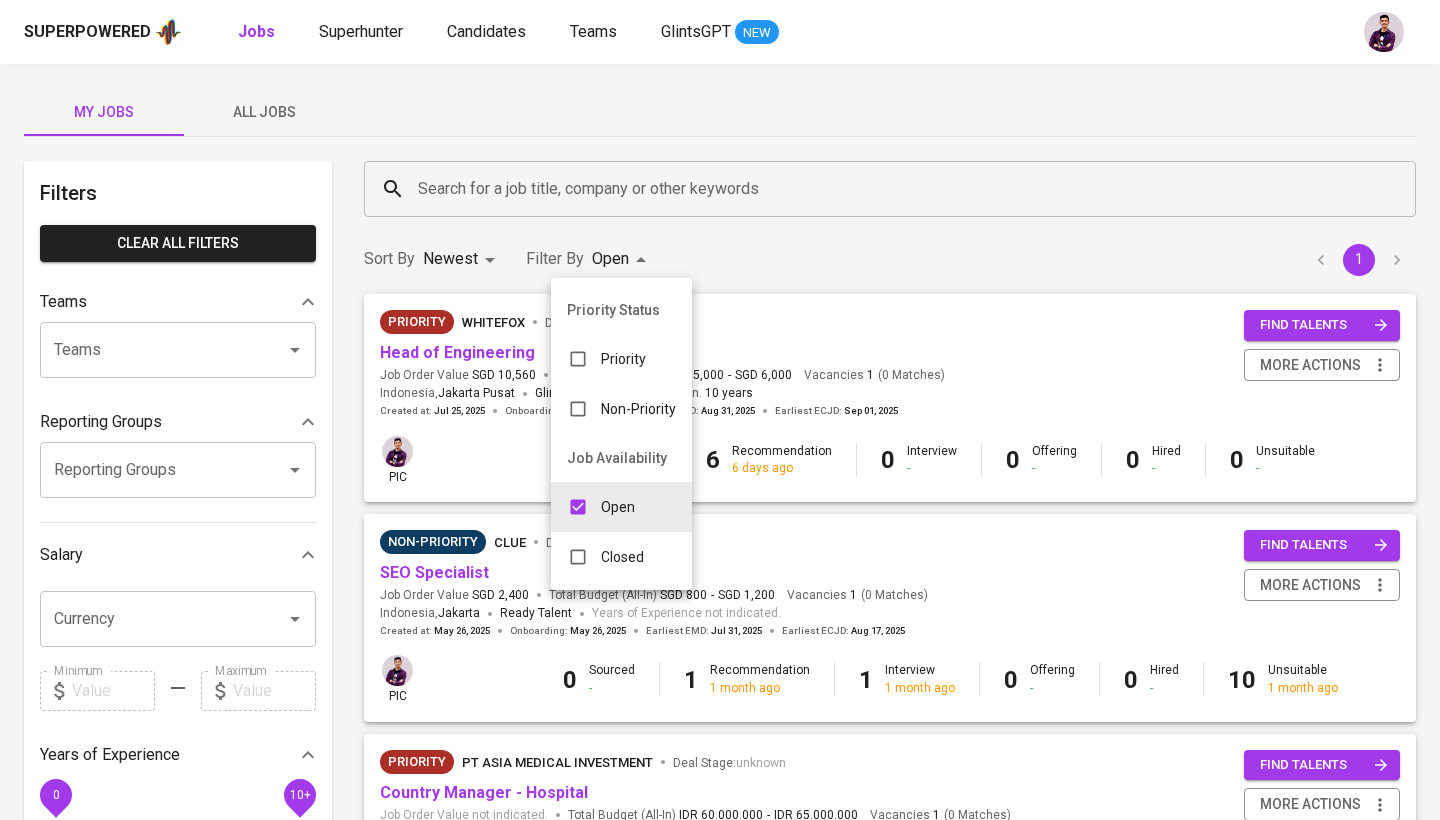 click on "Indonesia , [CITY] Glints Managed Talent Min. 10 years Created at : [MONTH] 25, 2025 Onboarding : [MONTH] 23, 2025 Earliest EMD : [MONTH] 31, 2025 Earliest ECJD : [MONTH] 01, 2025 find talents more actions pic 0 Sourced - 6 Recommendation 6 days ago 0 Interview - 0 Offering - 0 Hired - 0 Unsuitable - Non-Priority Clue Deal Stage : -" at bounding box center [720, 976] 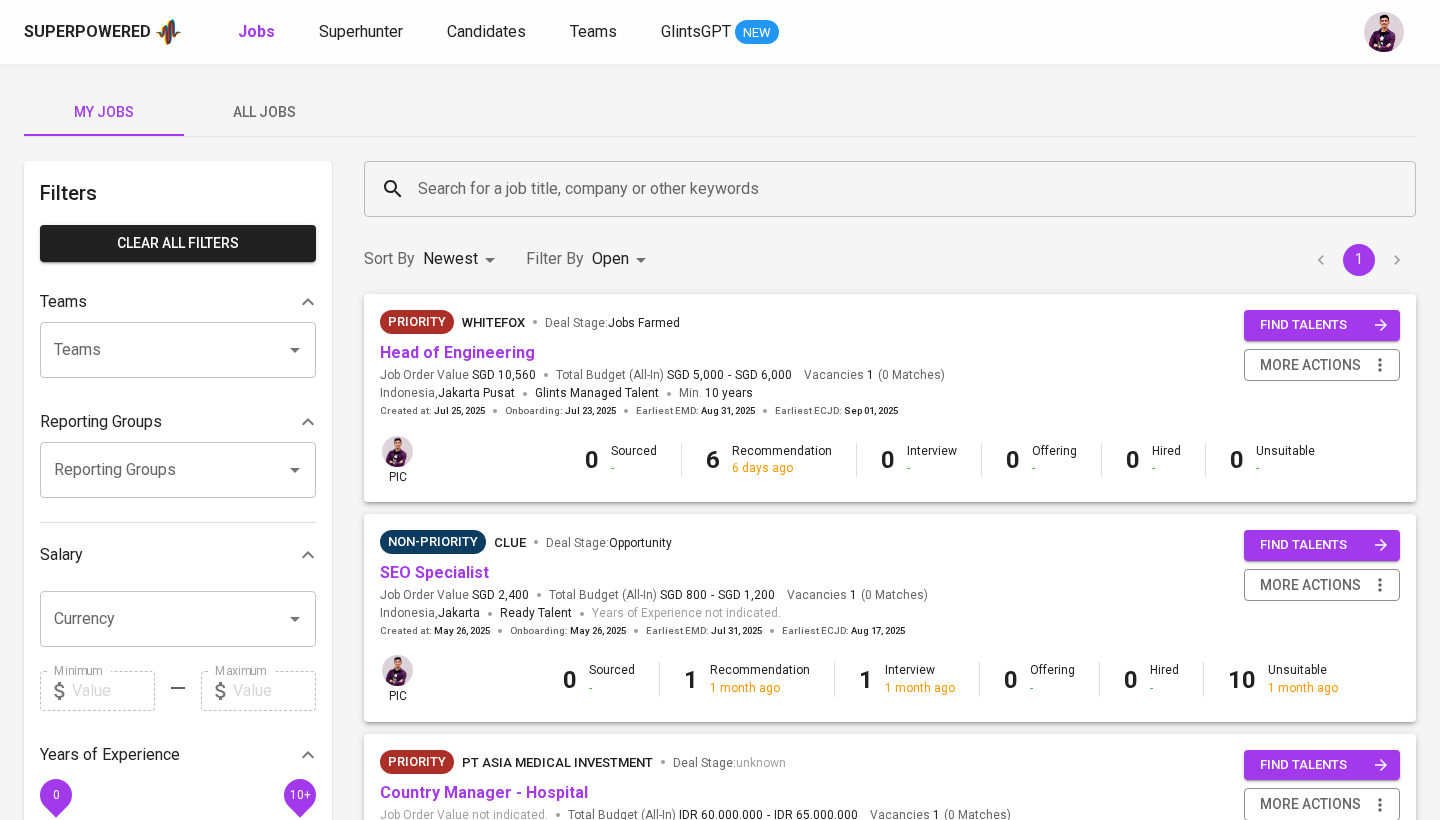 click on "My Jobs" at bounding box center [104, 112] 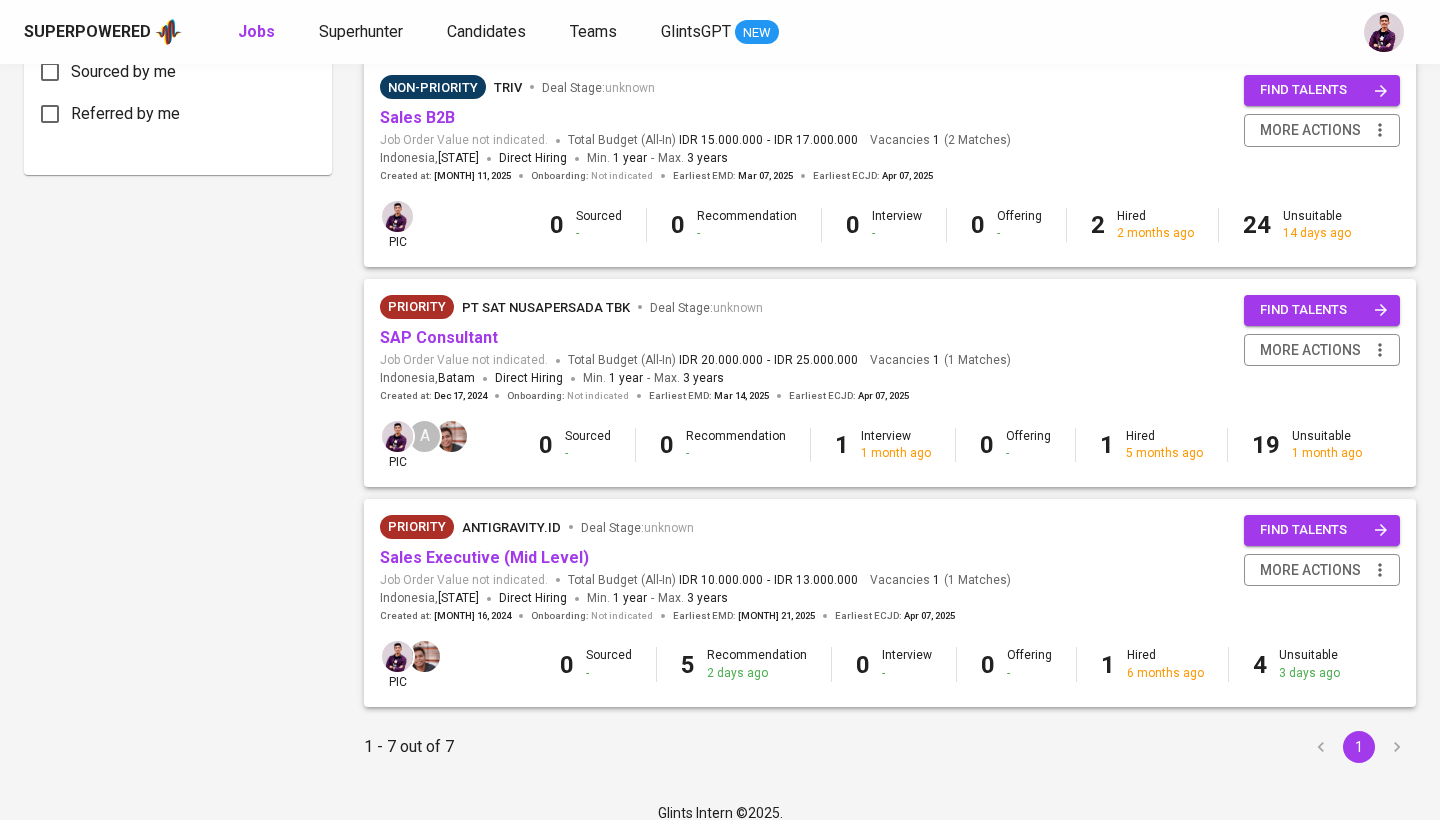 scroll, scrollTop: 1113, scrollLeft: 0, axis: vertical 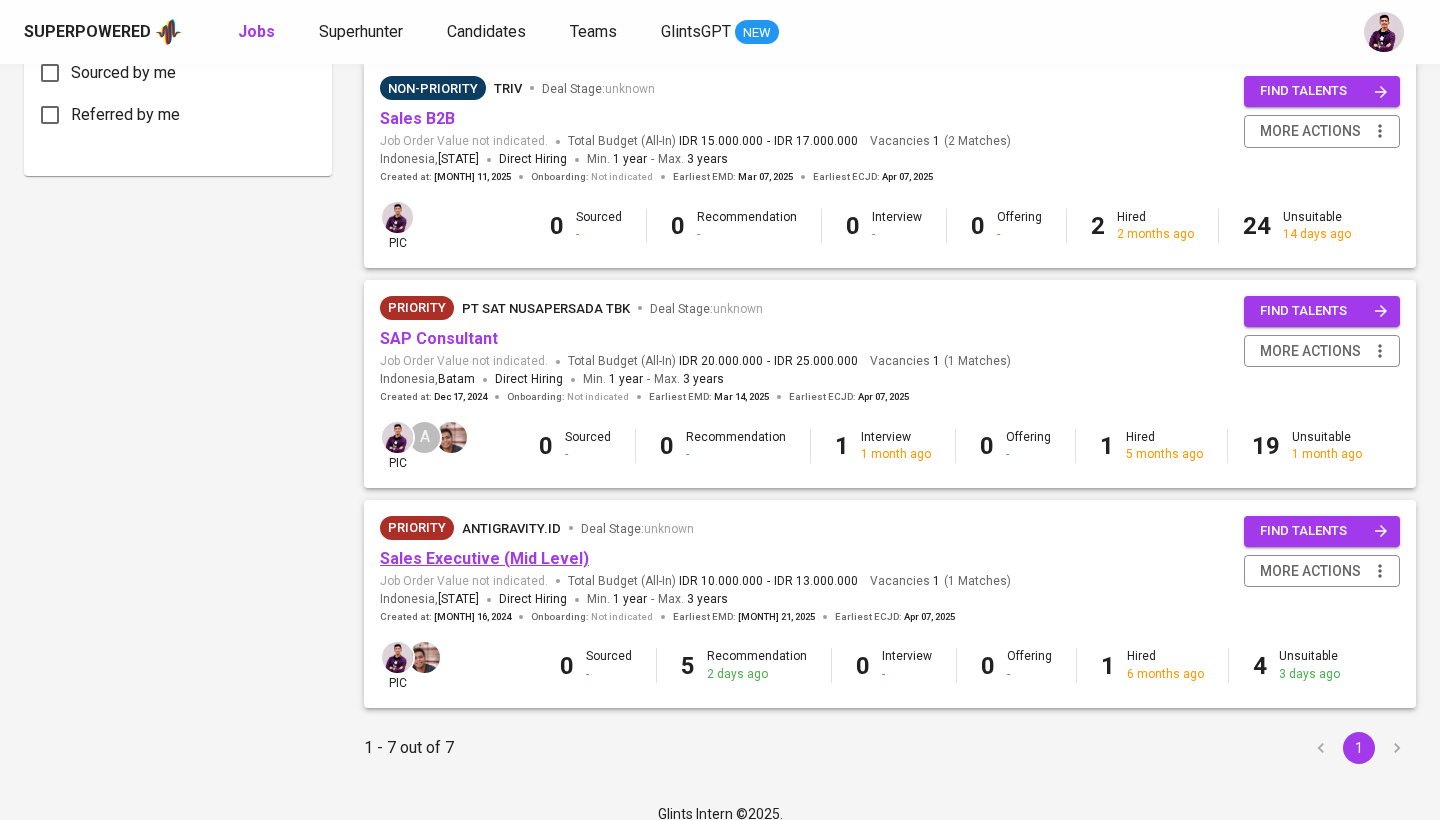 click on "Sales Executive (Mid Level)" at bounding box center (484, 558) 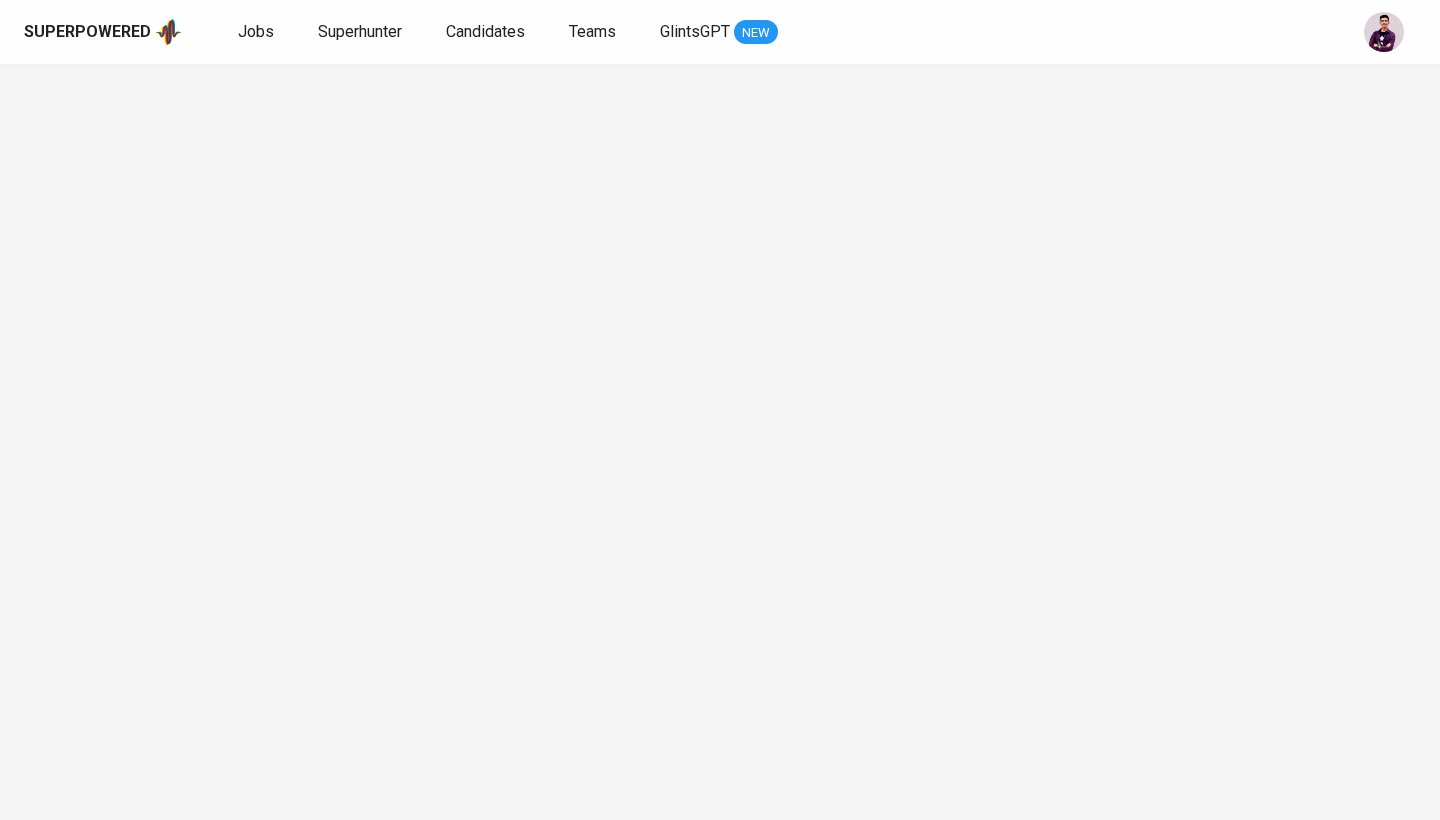 scroll, scrollTop: 0, scrollLeft: 0, axis: both 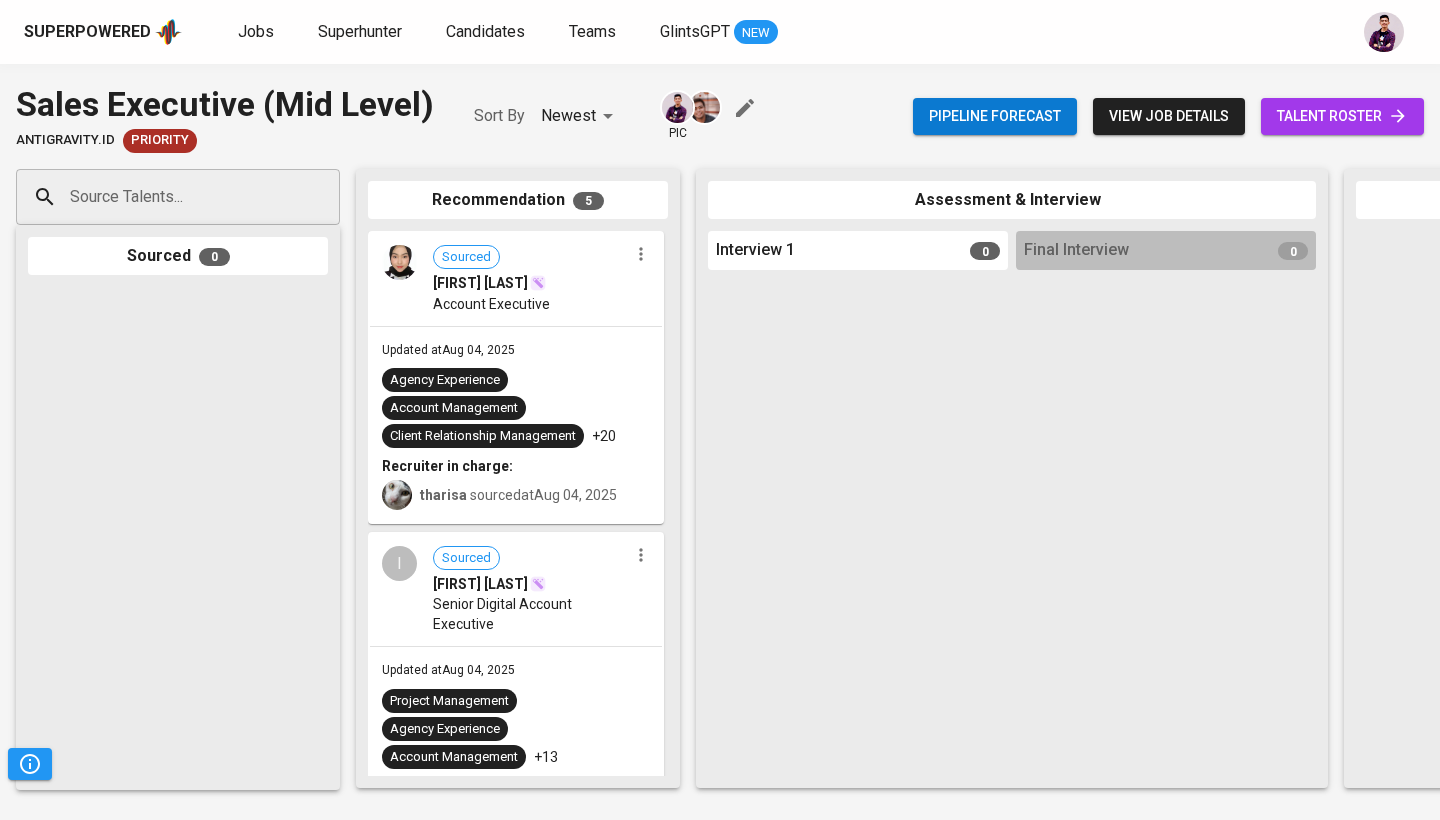 click on "Superpowered Jobs   Superhunter   Candidates   Teams   GlintsGPT   NEW" at bounding box center [720, 32] 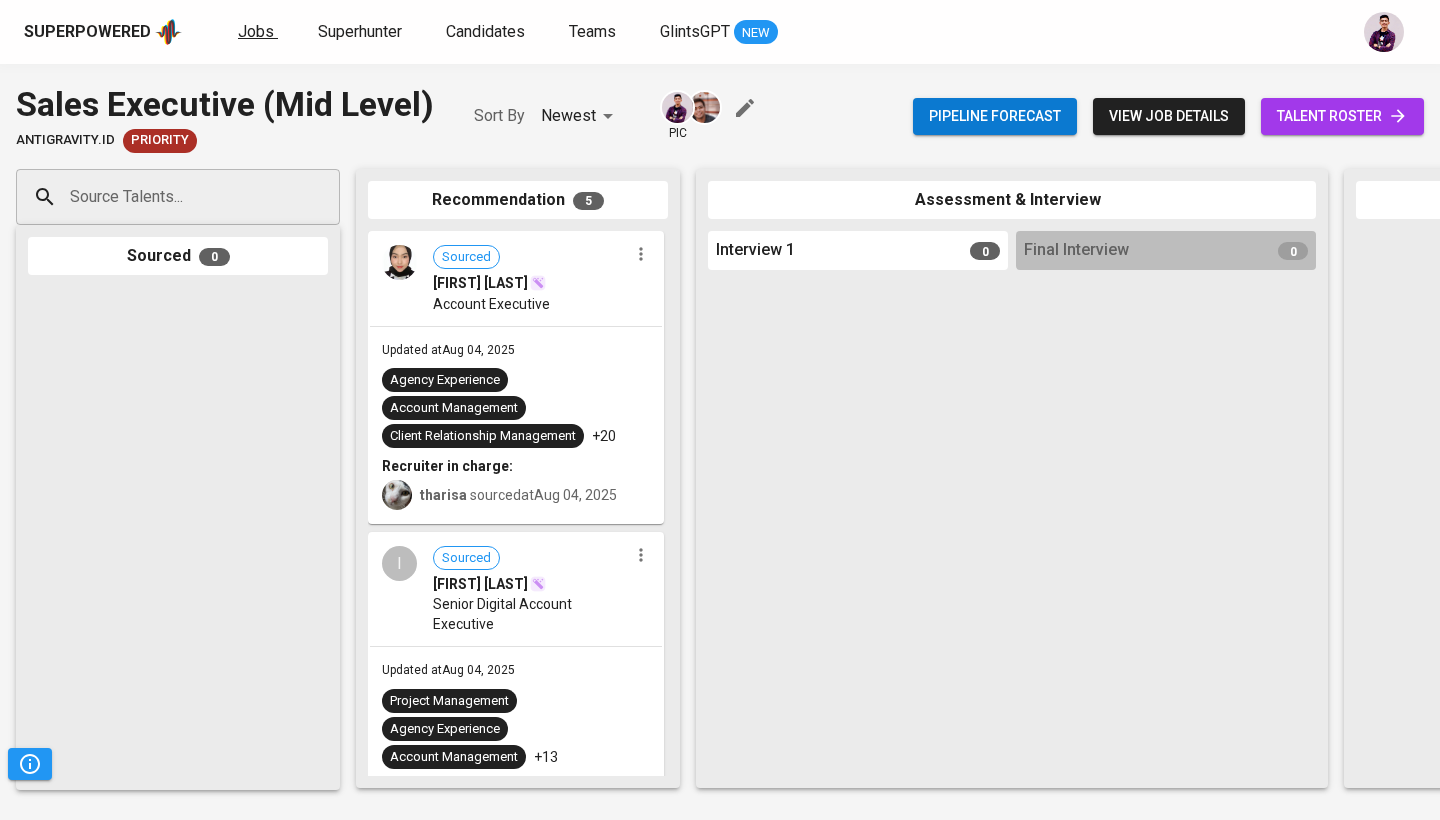 click on "Jobs" at bounding box center [256, 31] 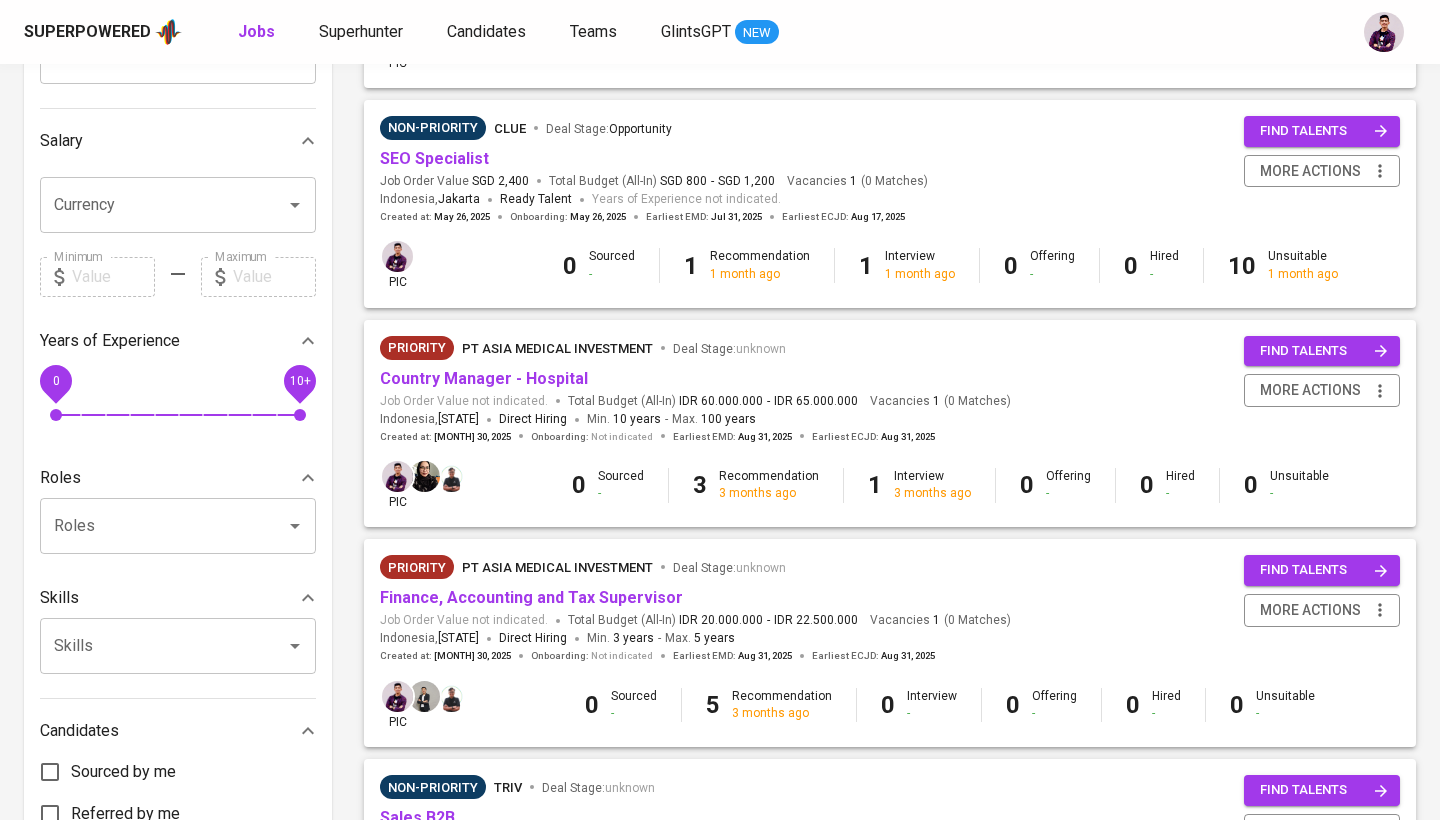 scroll, scrollTop: 418, scrollLeft: 0, axis: vertical 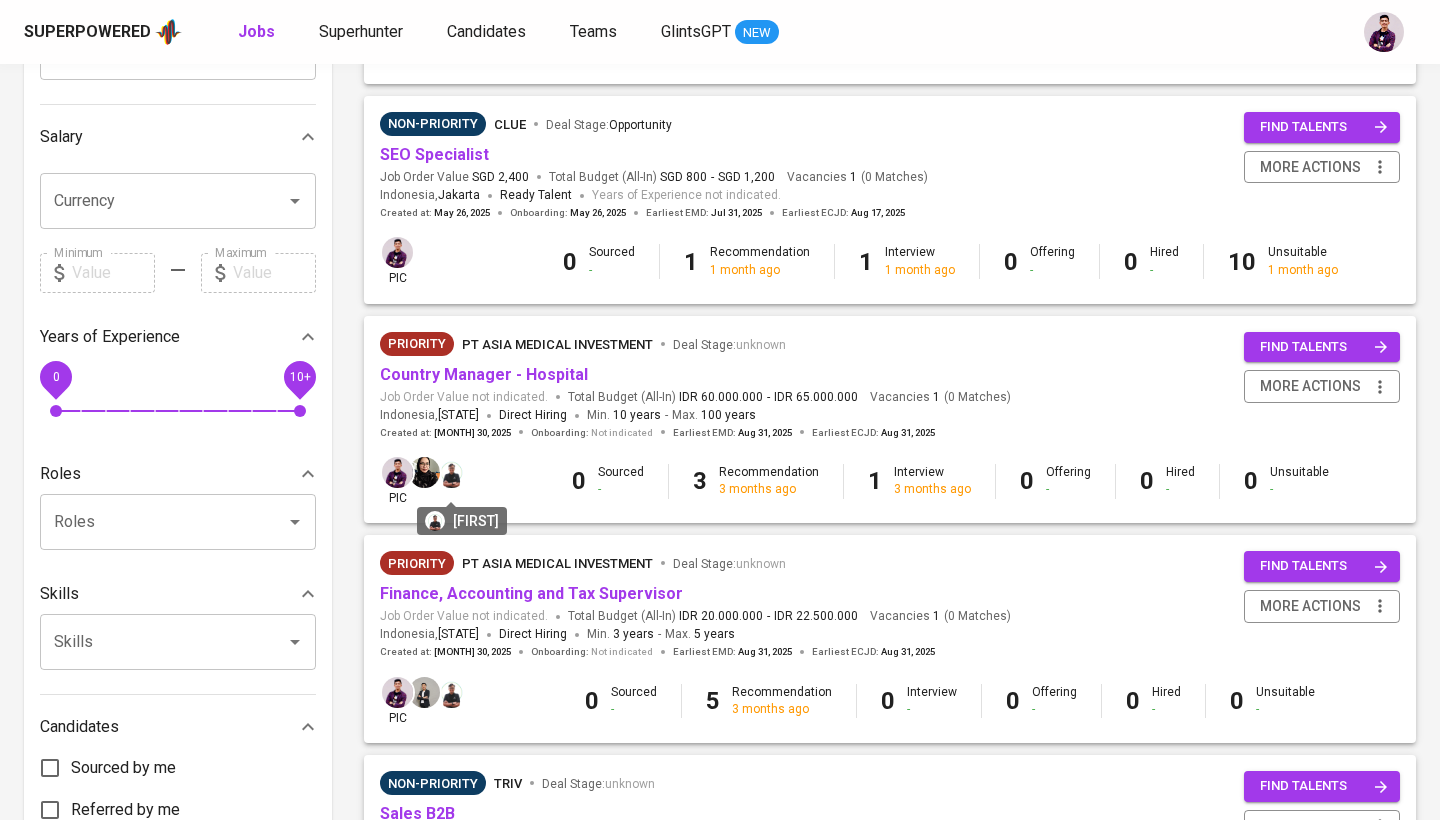 click at bounding box center (451, 472) 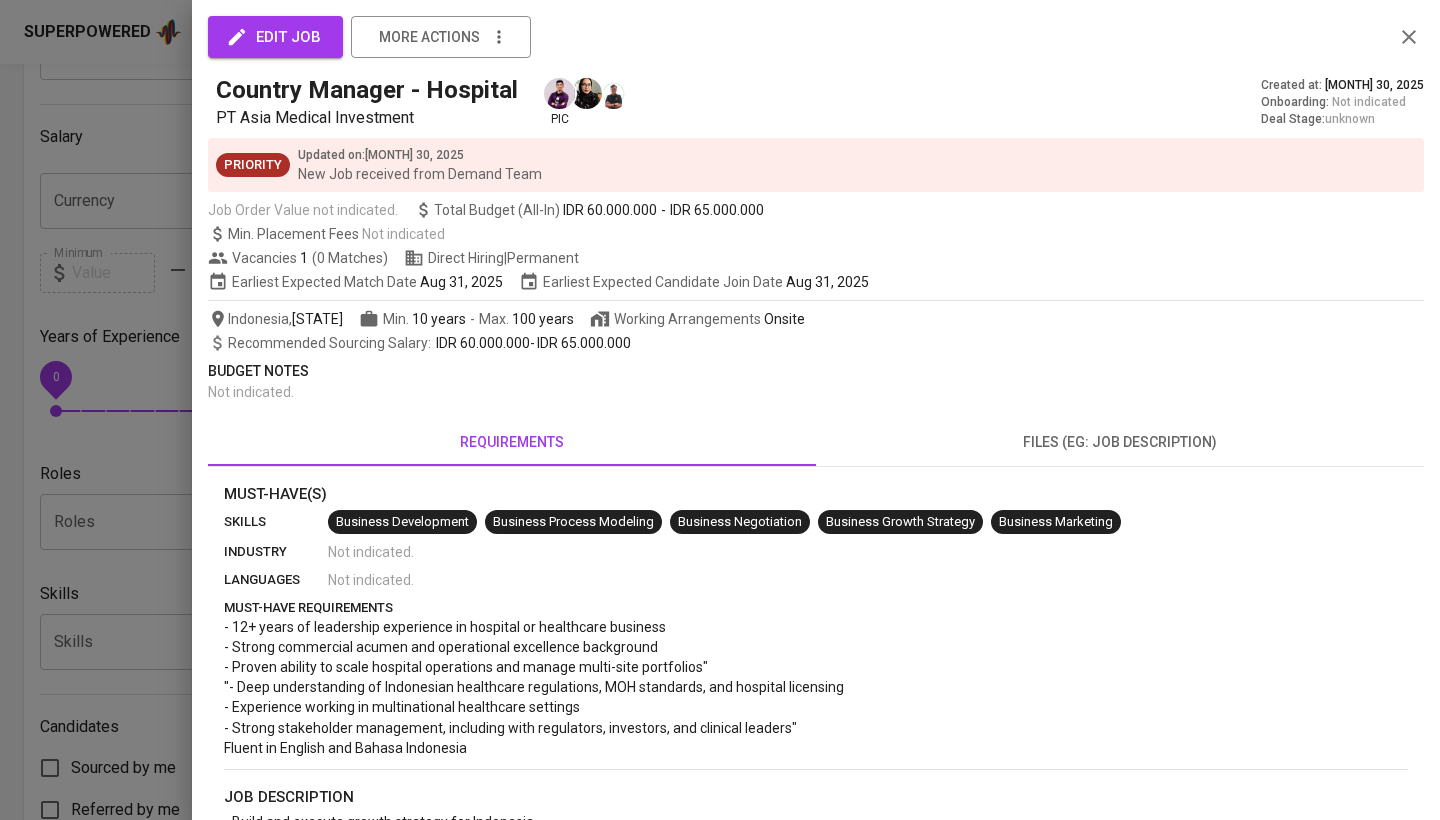 scroll, scrollTop: 0, scrollLeft: 0, axis: both 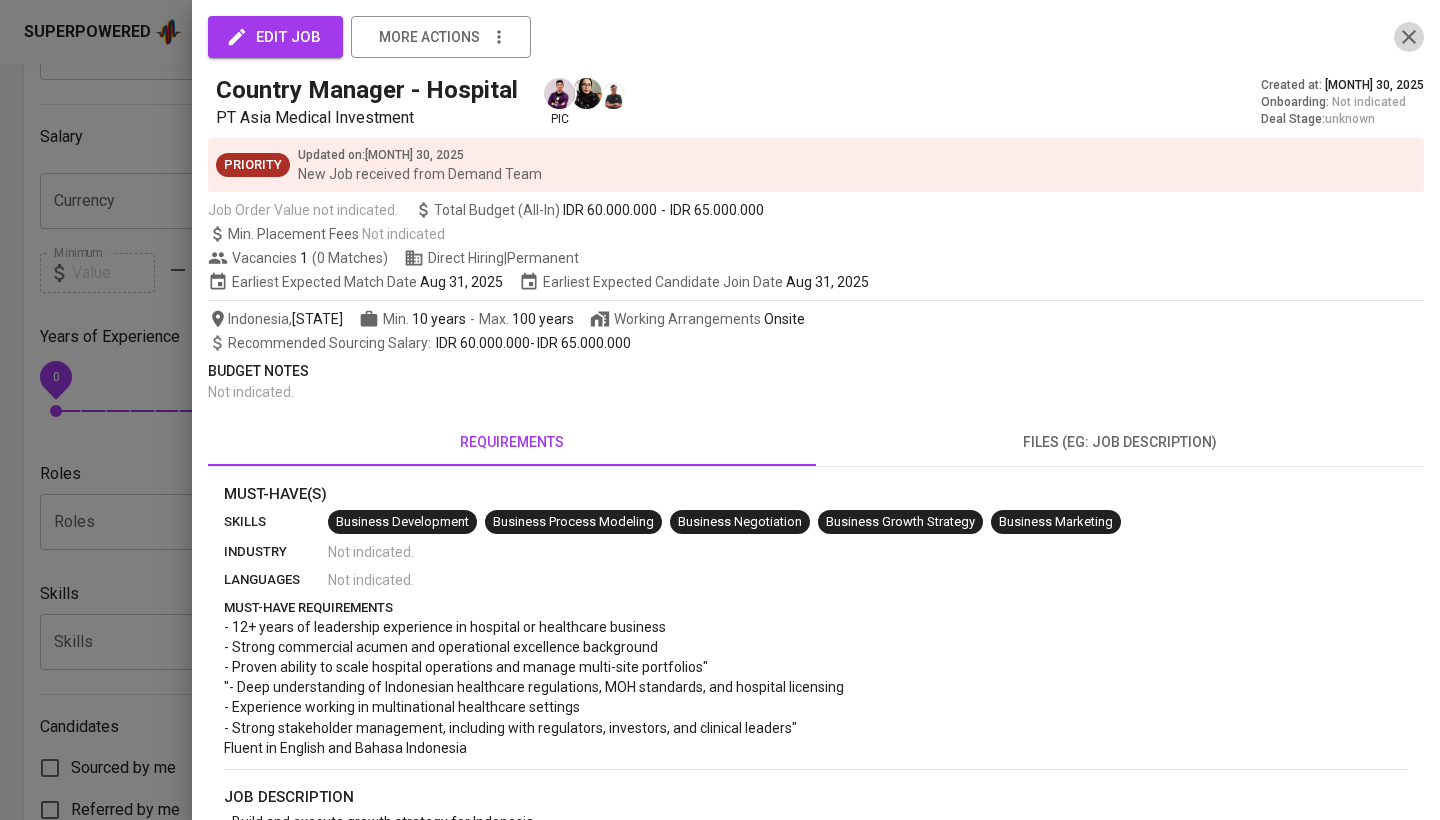 click 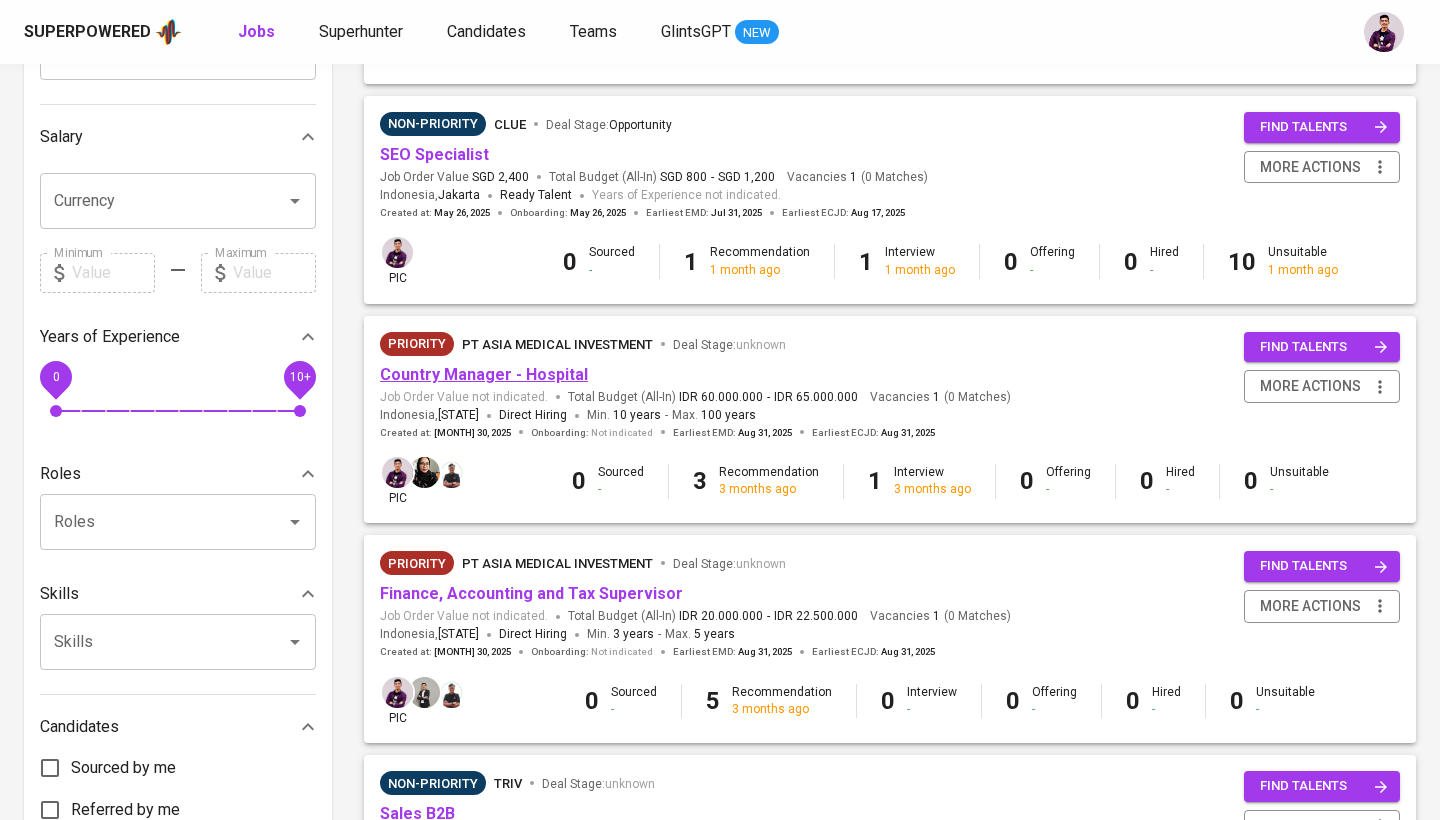 click on "Country Manager - Hospital" at bounding box center (484, 374) 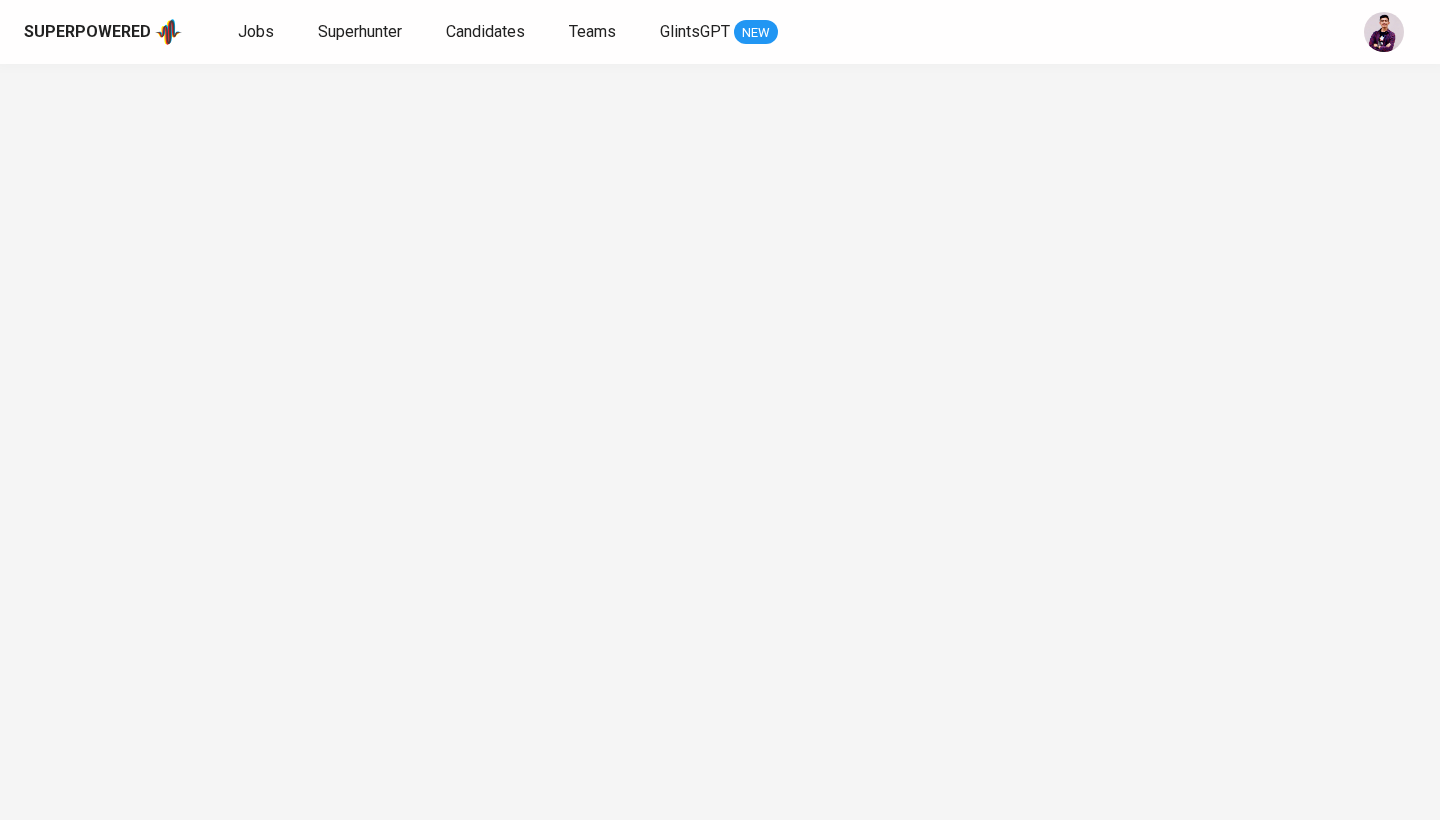 scroll, scrollTop: 0, scrollLeft: 0, axis: both 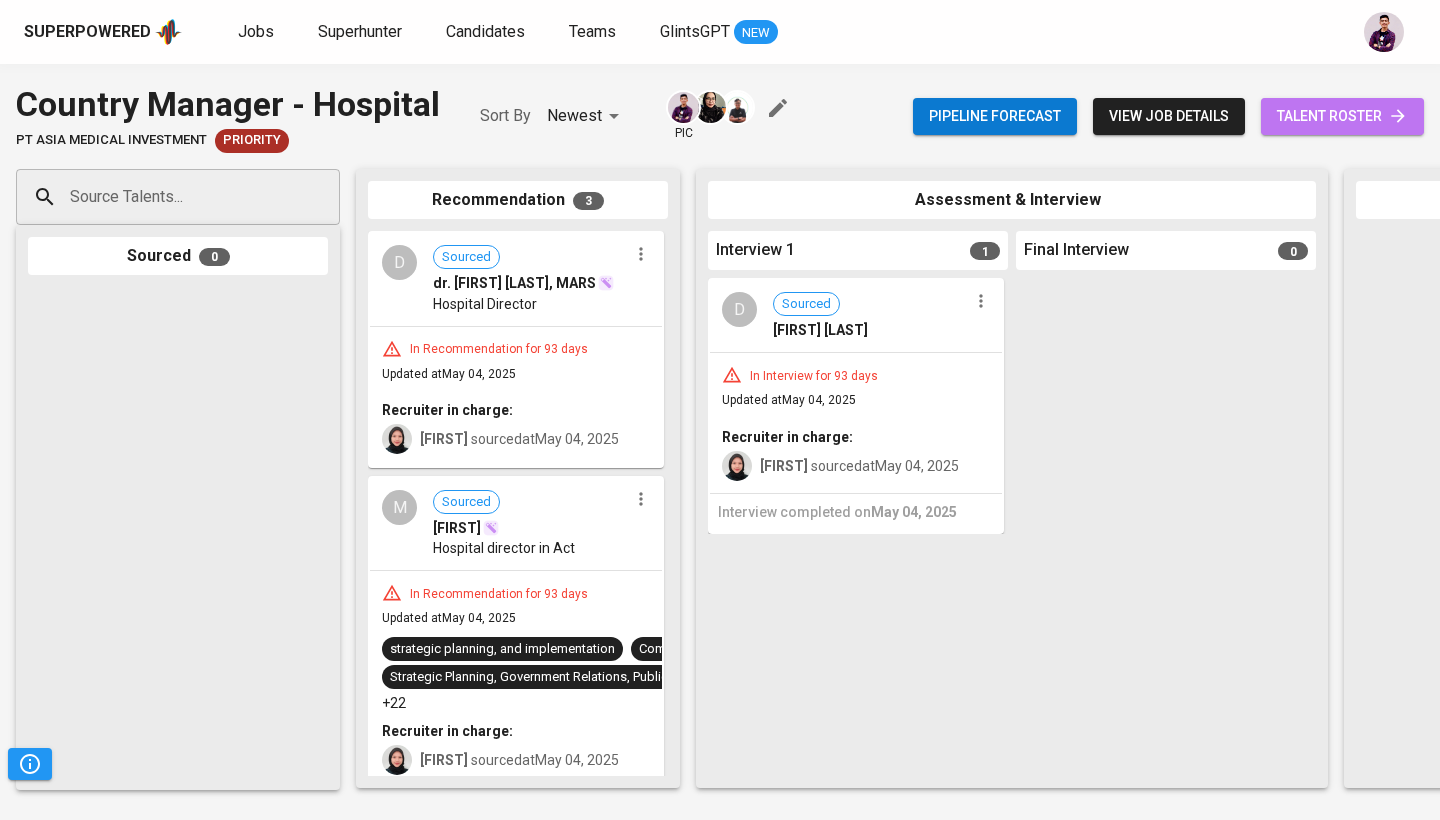 click on "talent roster" at bounding box center (1342, 116) 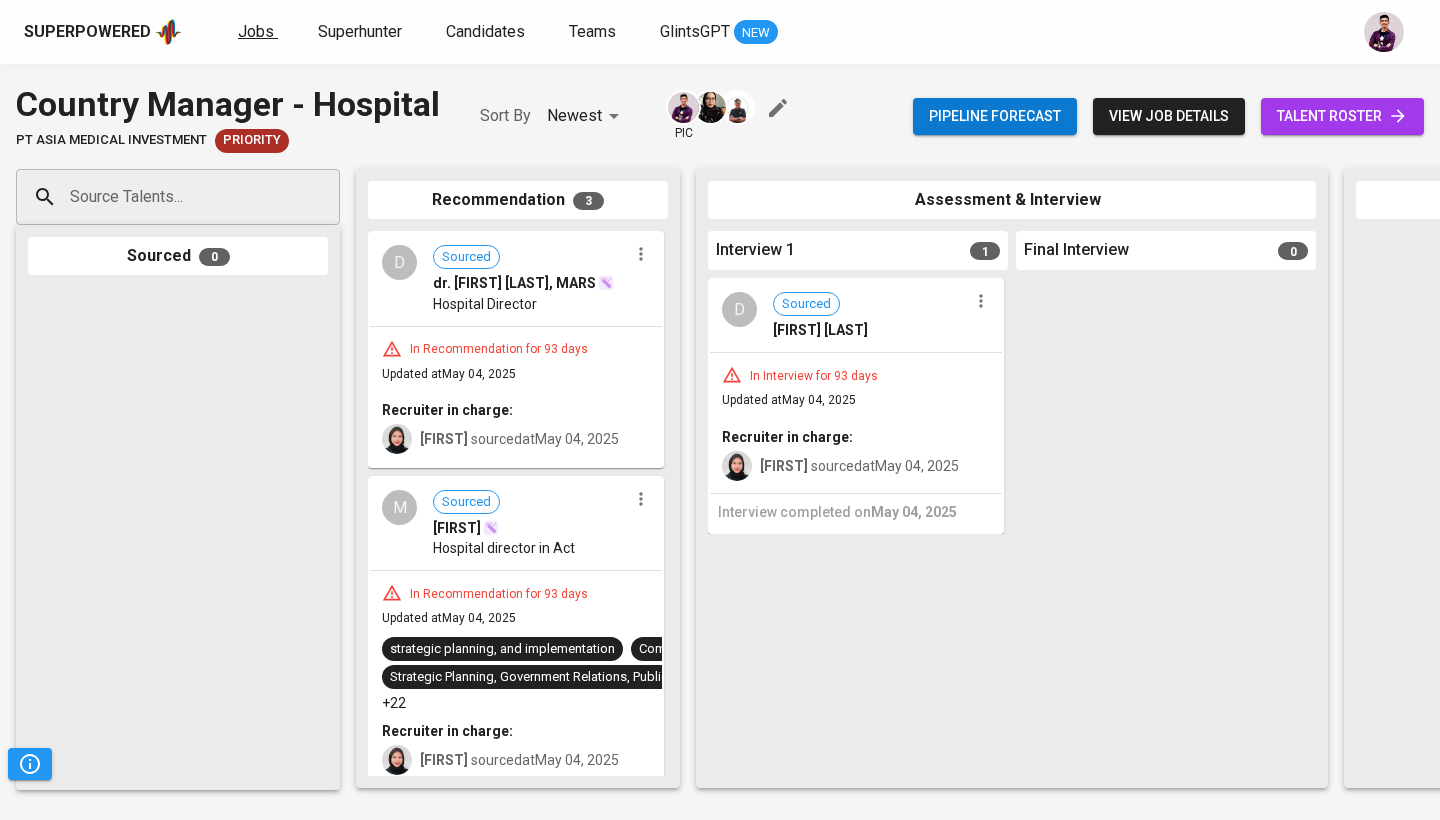 click on "Jobs" at bounding box center [256, 31] 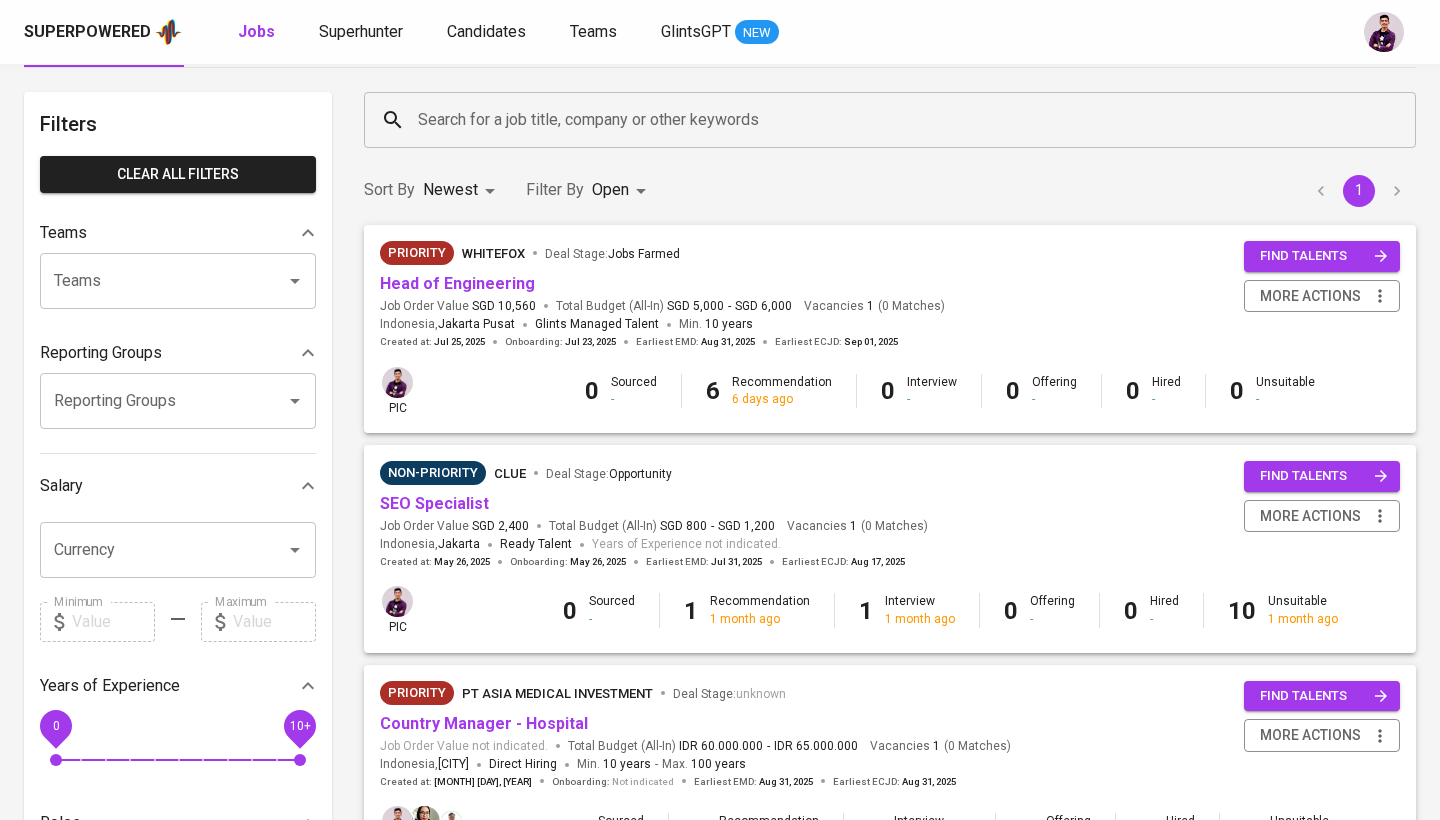 scroll, scrollTop: 69, scrollLeft: 0, axis: vertical 